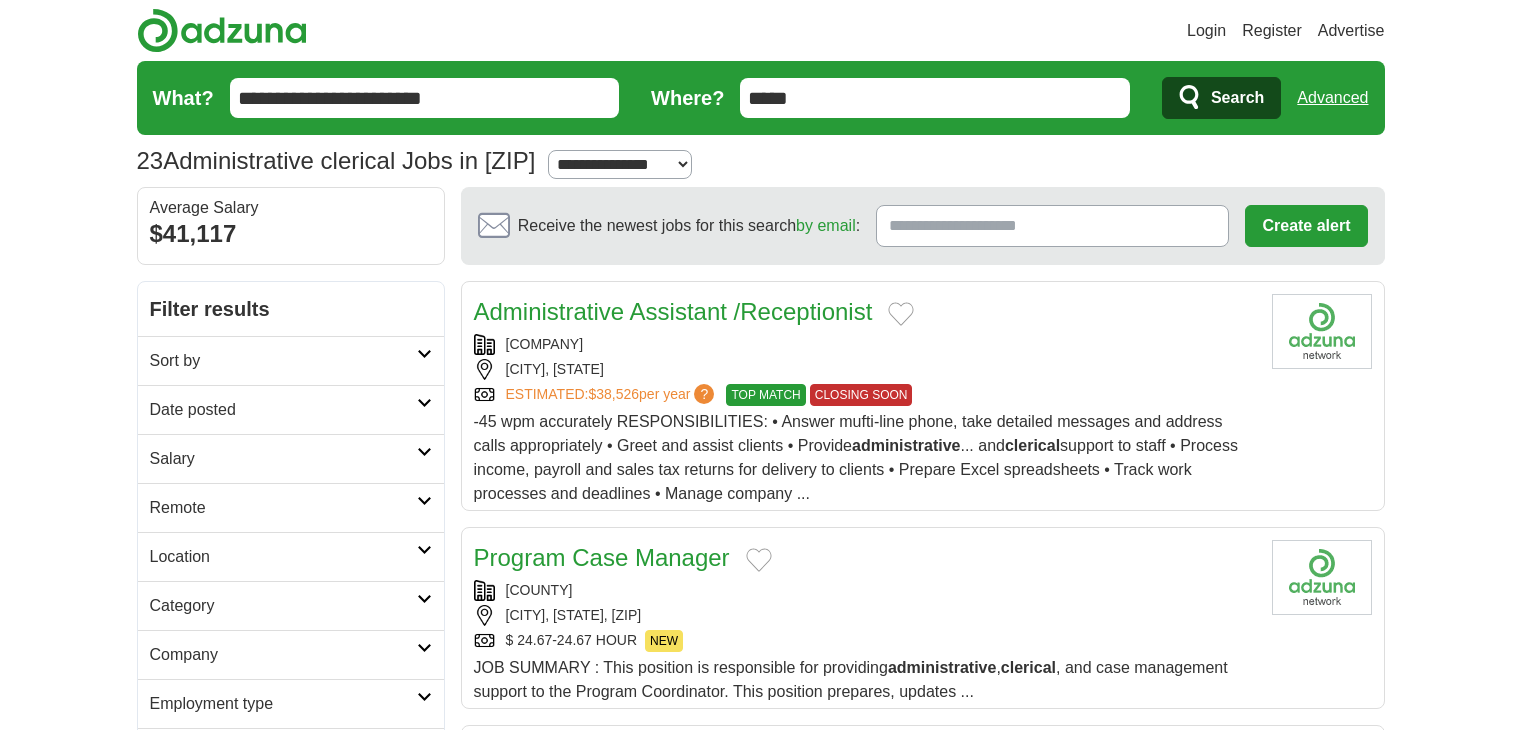 scroll, scrollTop: 0, scrollLeft: 0, axis: both 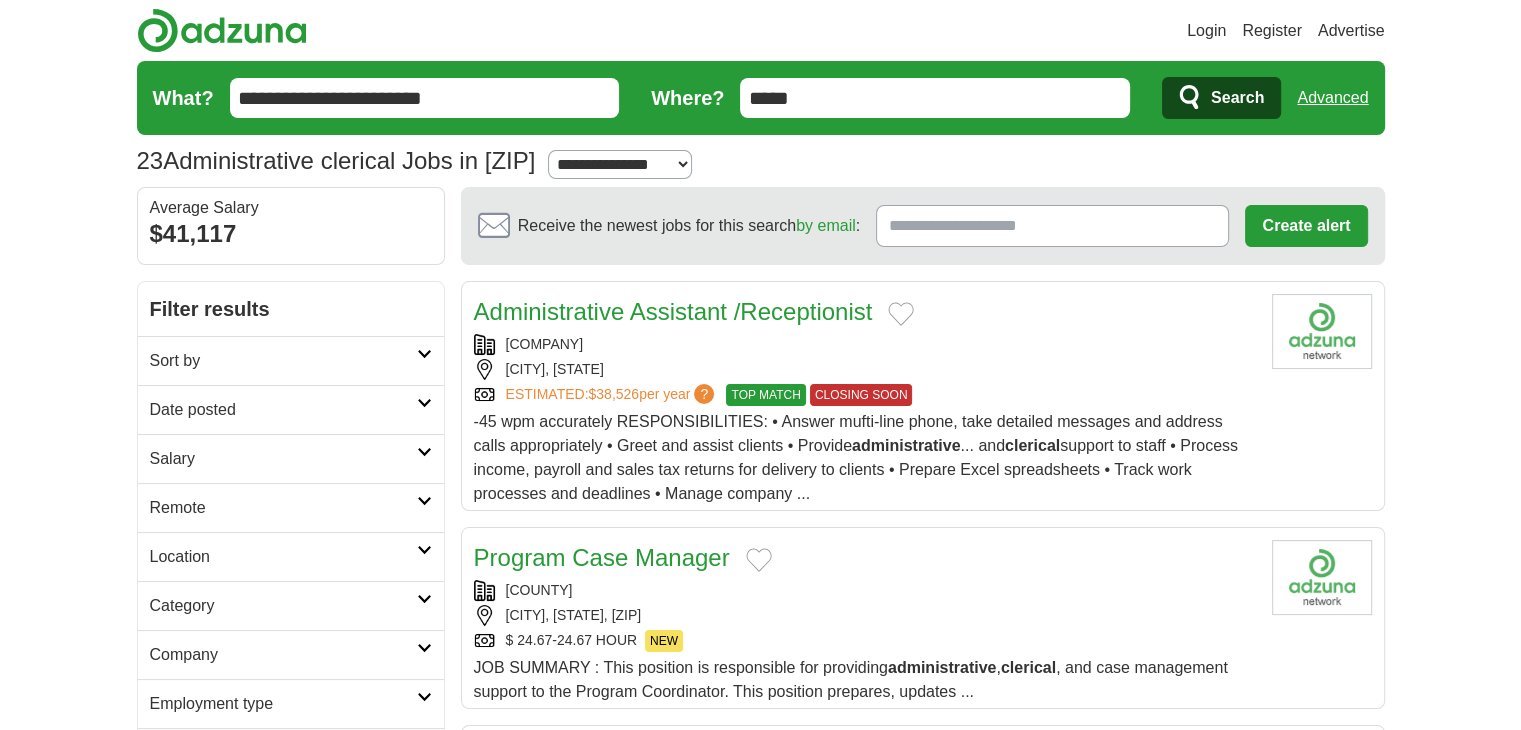 click on "**********" at bounding box center (620, 164) 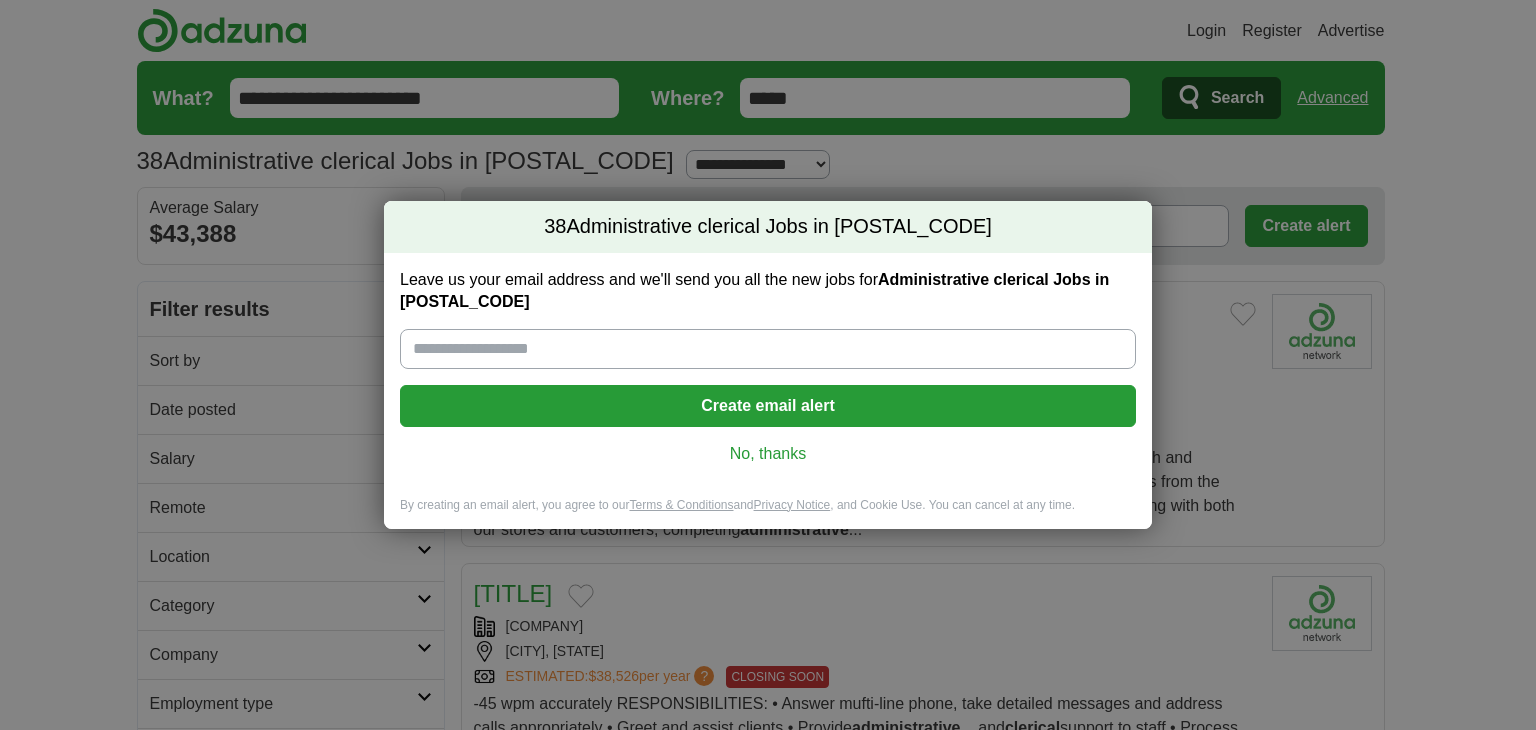 scroll, scrollTop: 0, scrollLeft: 0, axis: both 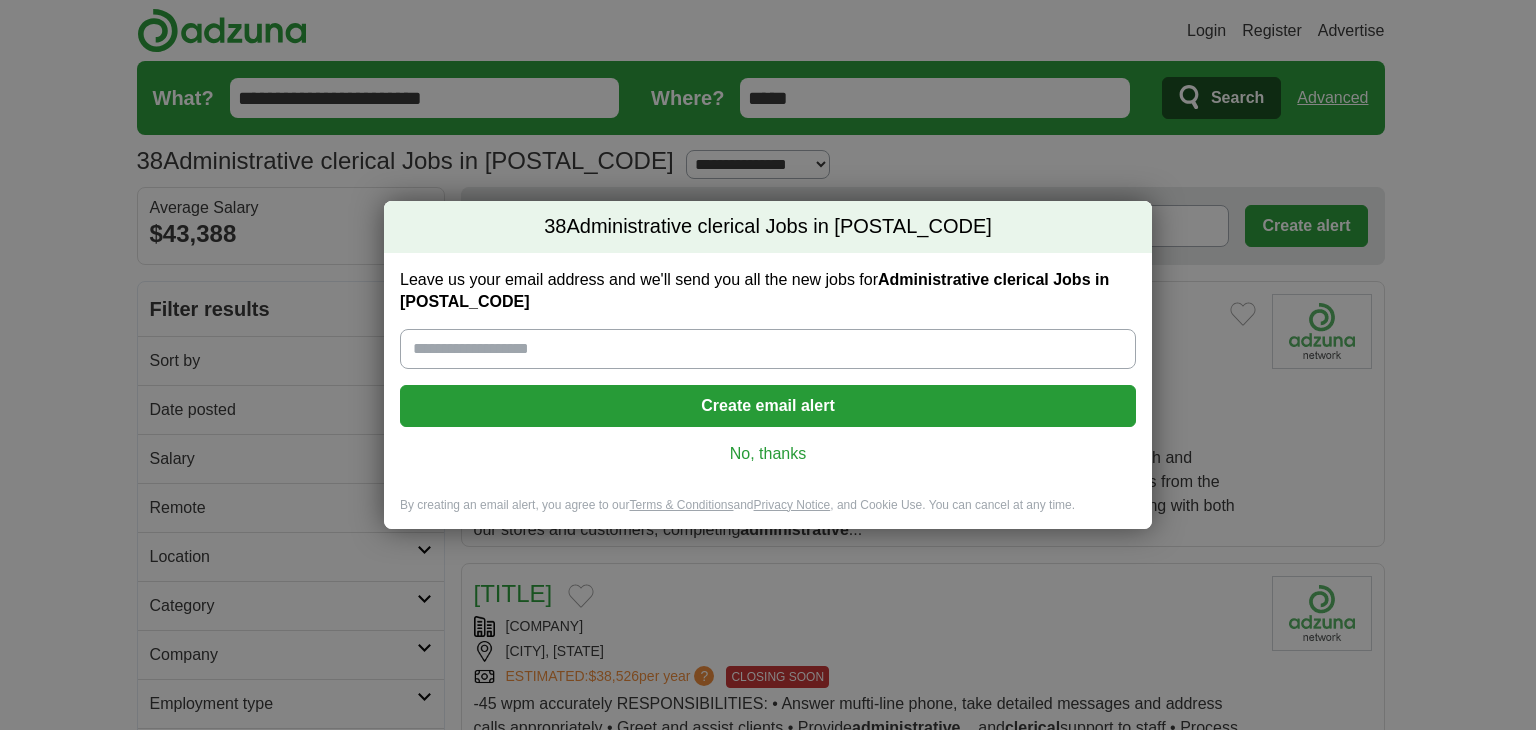 click on "Leave us your email address and we'll send you all the new jobs for Administrative clerical Jobs in [POSTAL_CODE]" at bounding box center (768, 349) 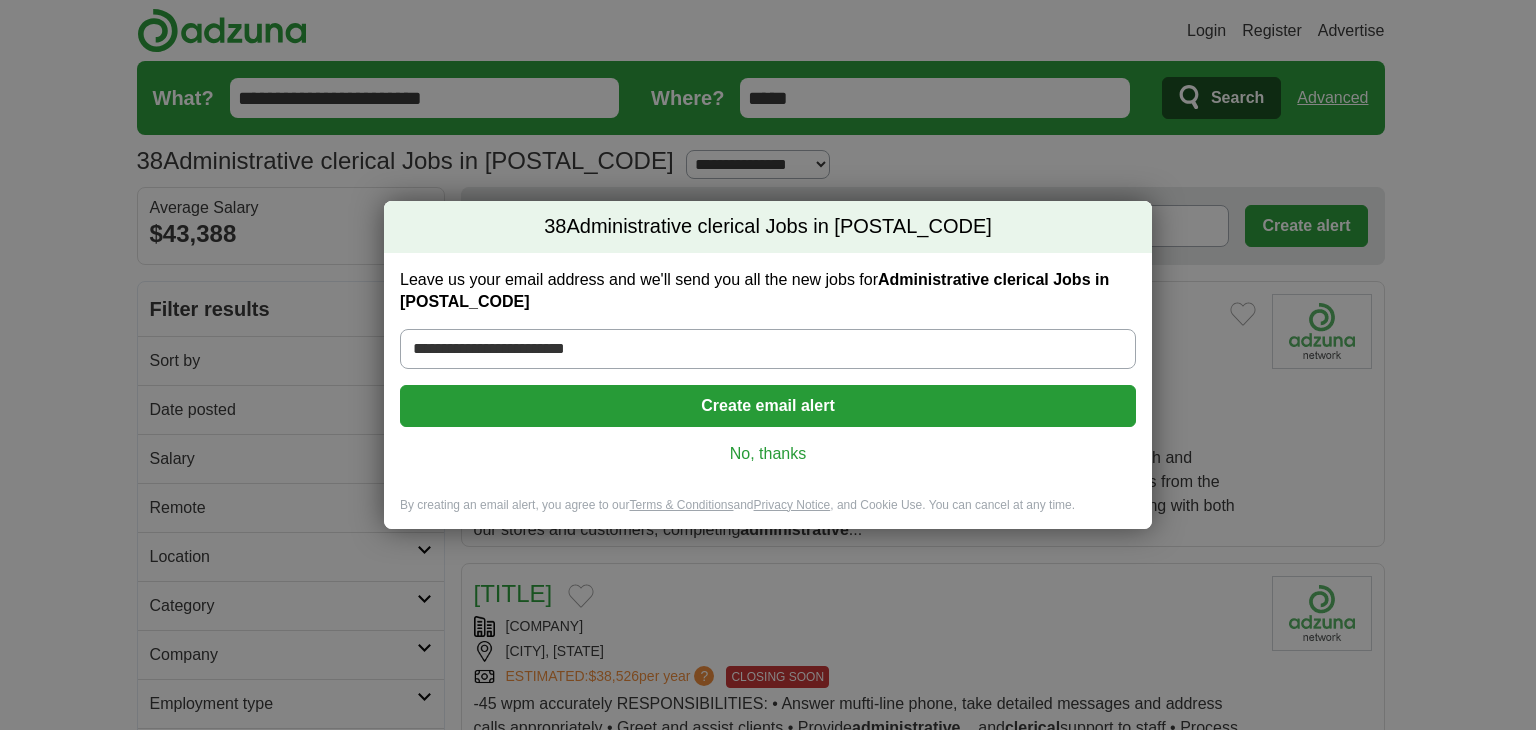 click on "Create email alert" at bounding box center (768, 406) 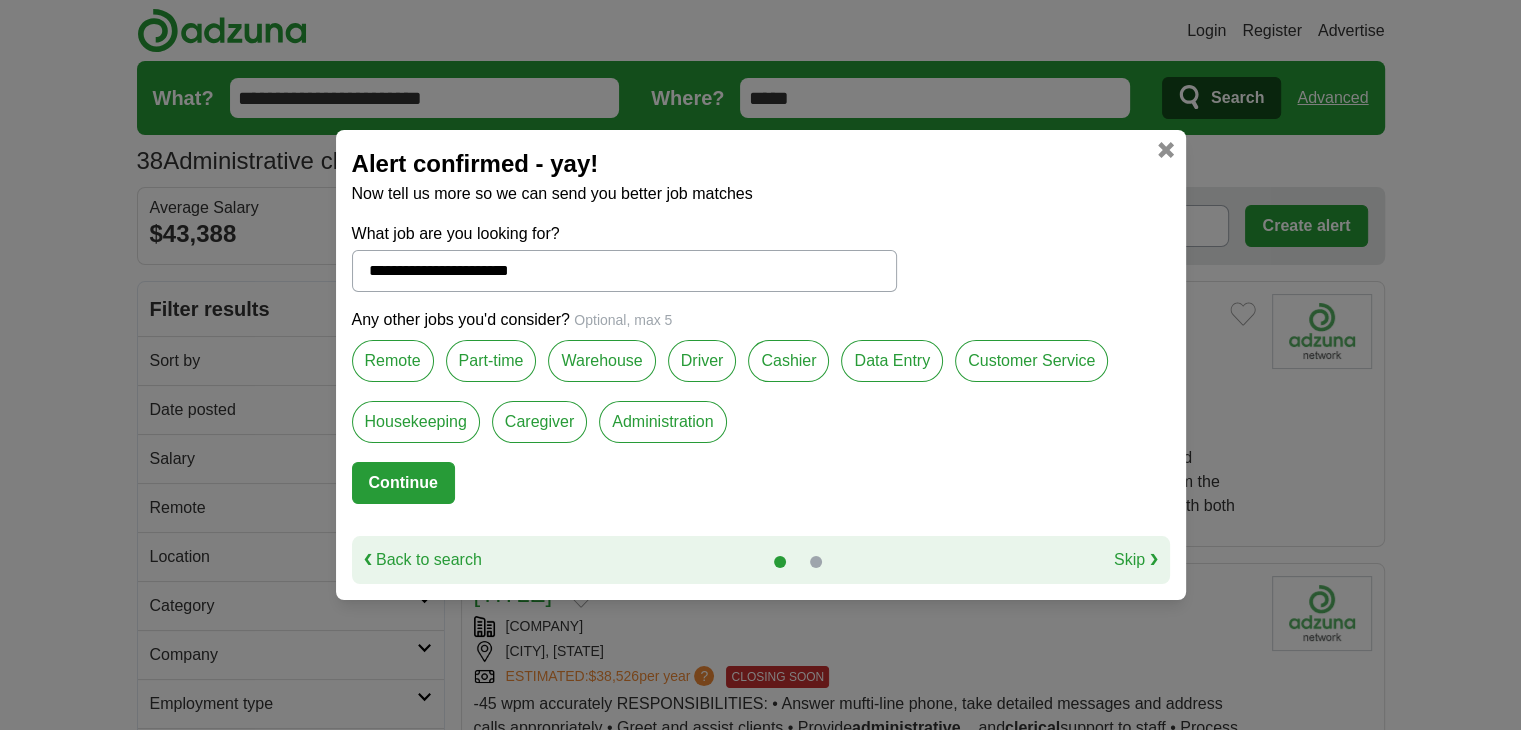 click on "Part-time" at bounding box center [491, 361] 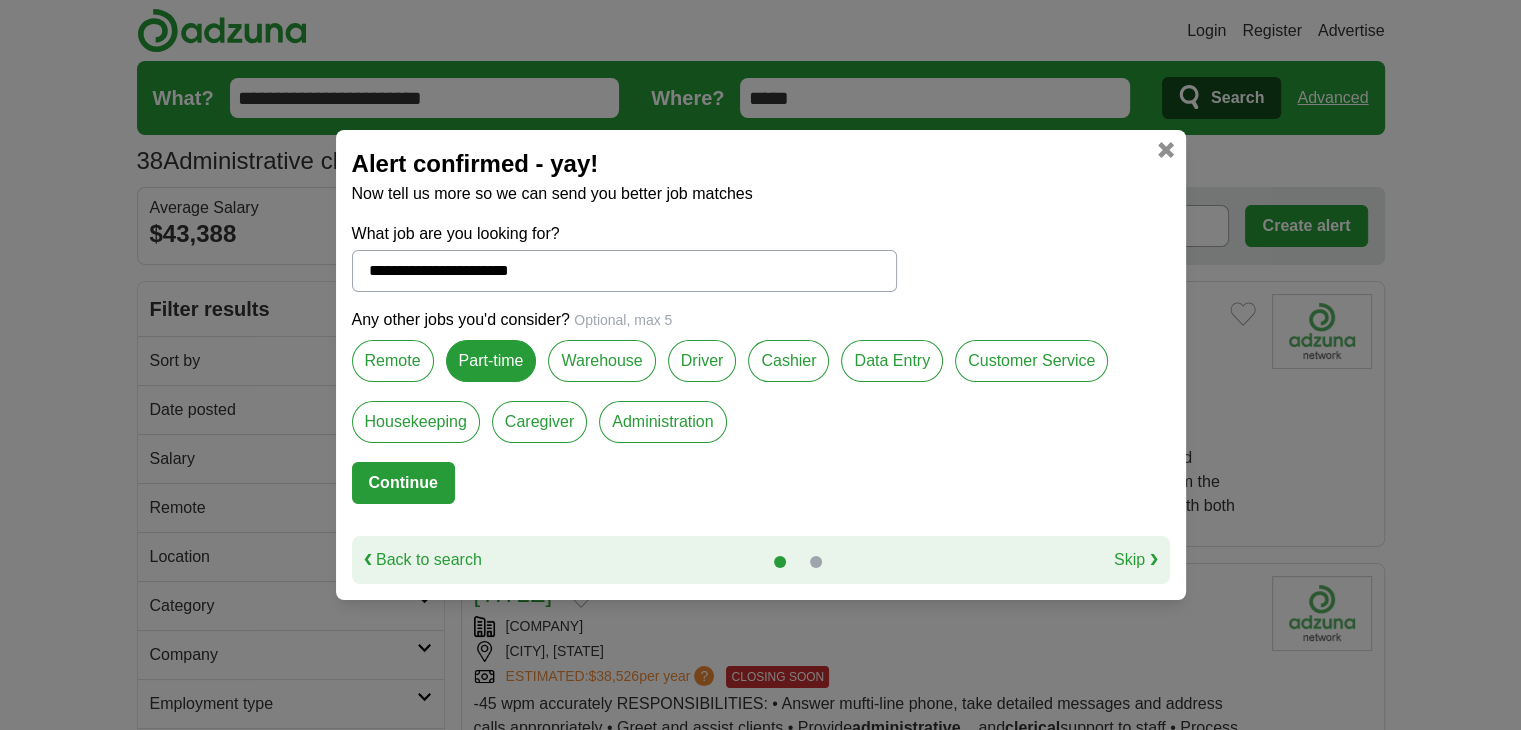drag, startPoint x: 400, startPoint y: 349, endPoint x: 425, endPoint y: 363, distance: 28.653097 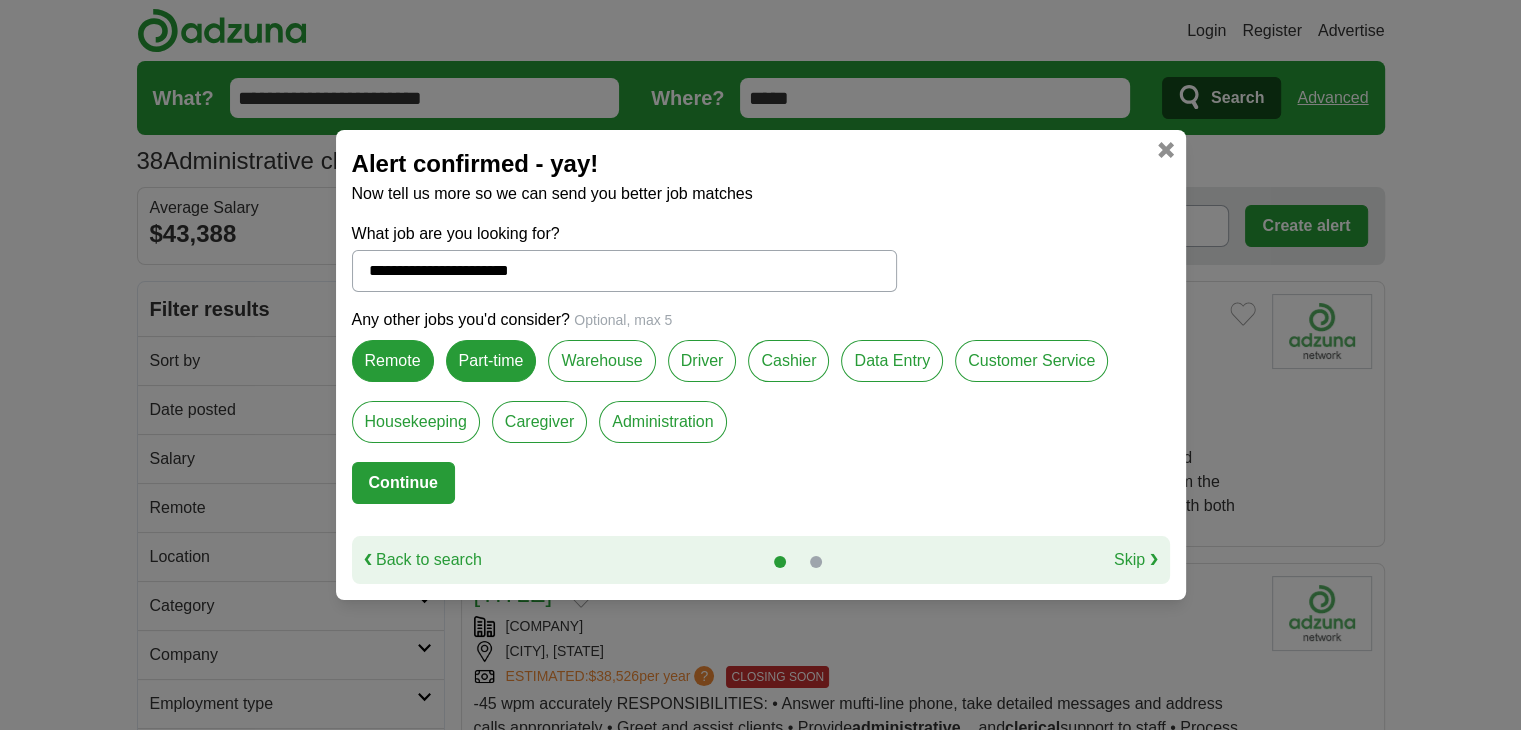 click on "Data Entry" at bounding box center [892, 361] 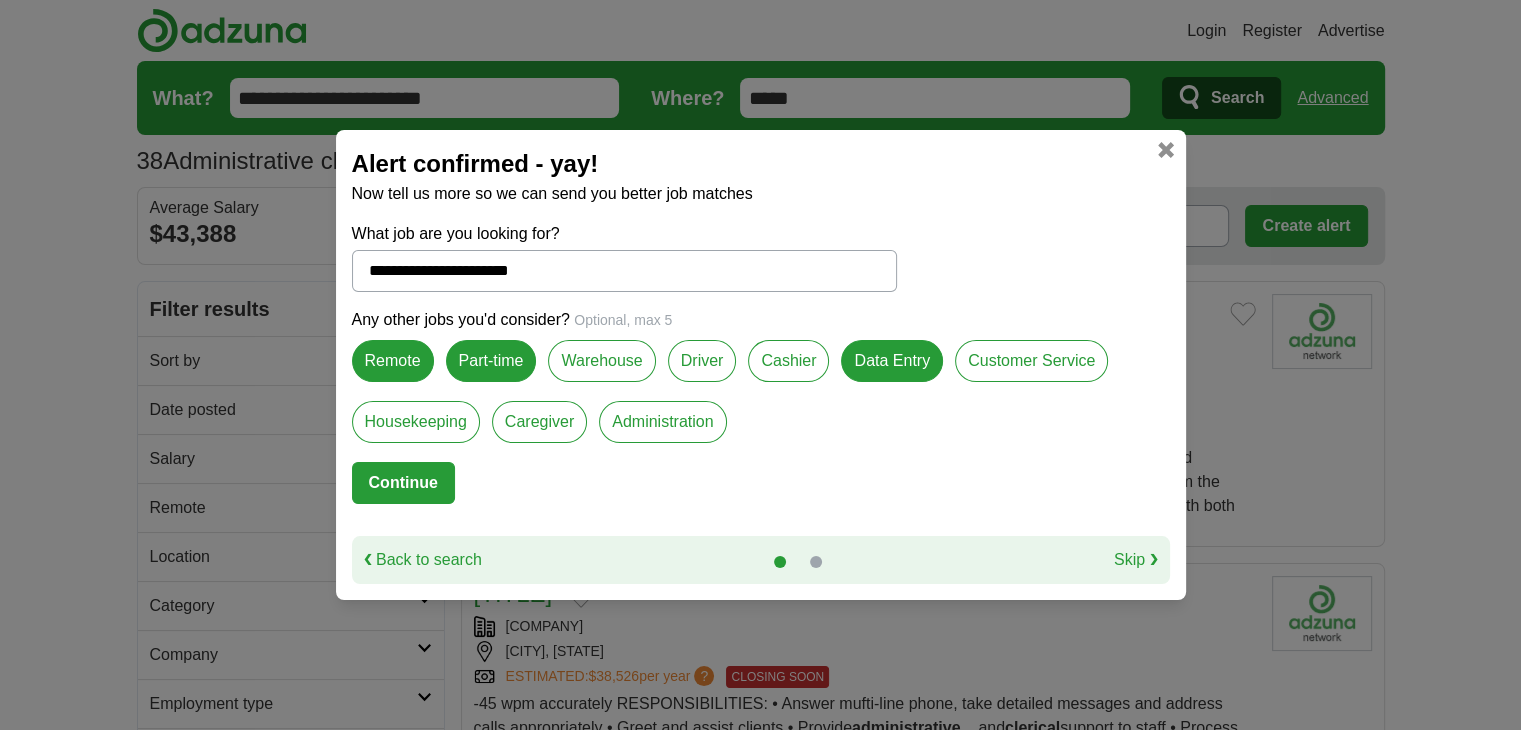 click on "Administration" at bounding box center (662, 422) 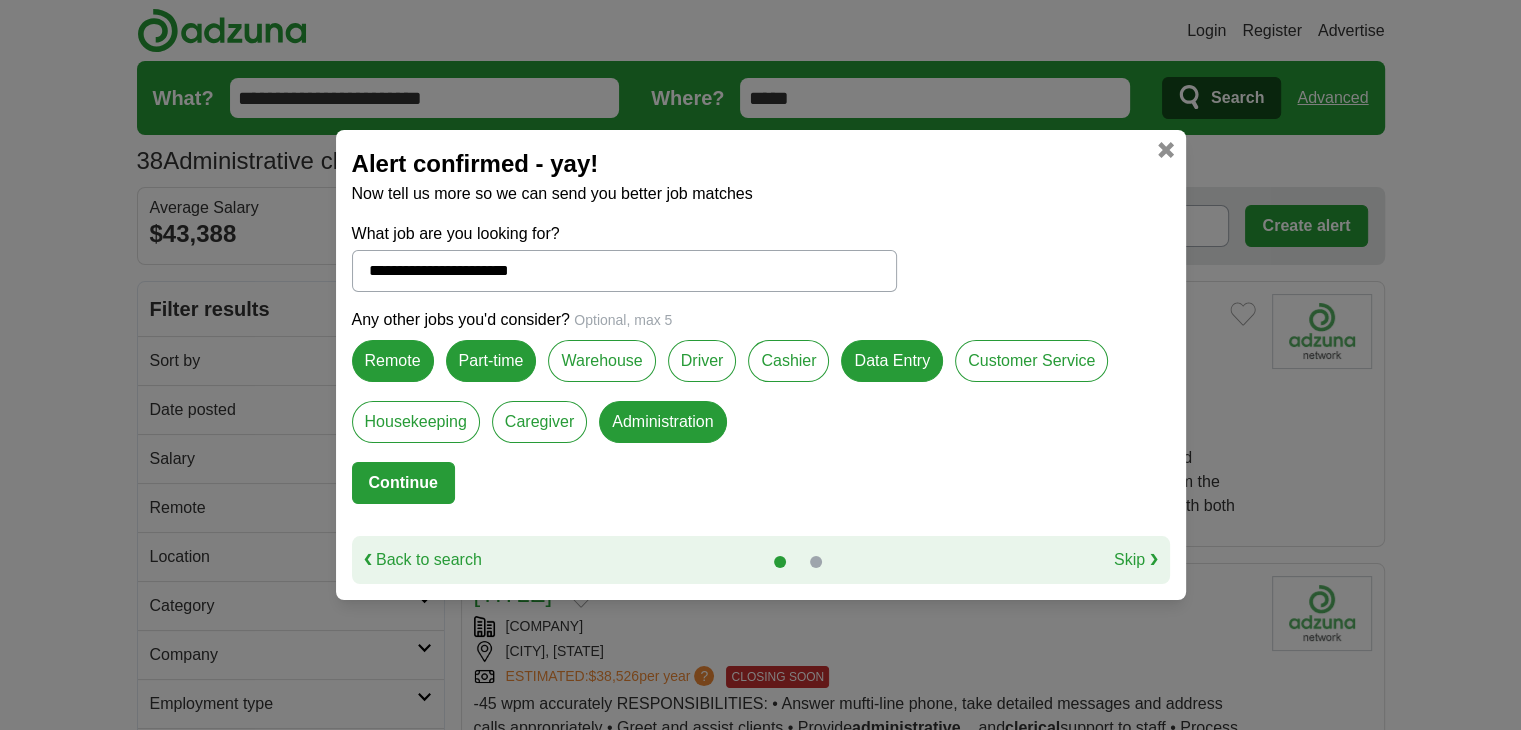 click at bounding box center [816, 562] 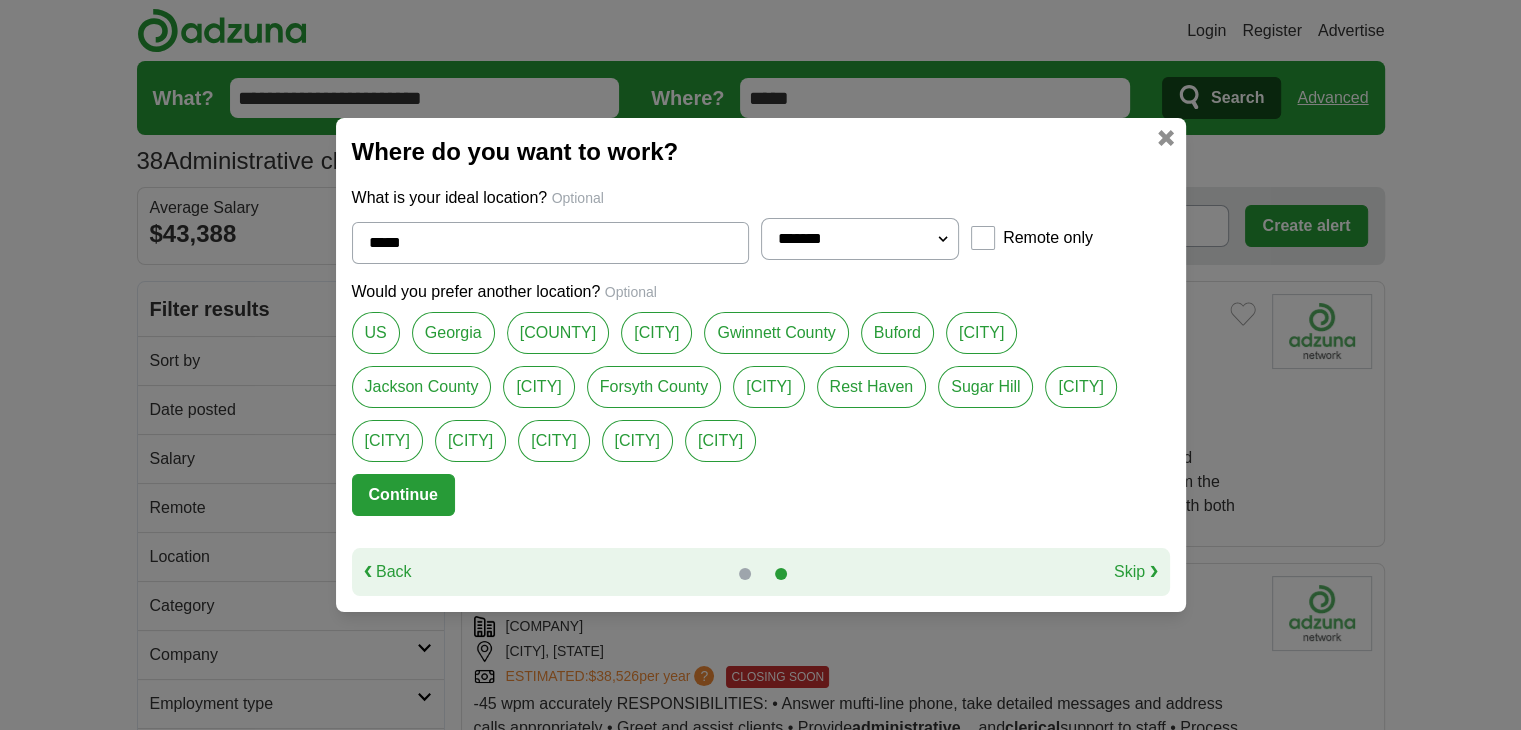 click on "[CITY]" at bounding box center (387, 441) 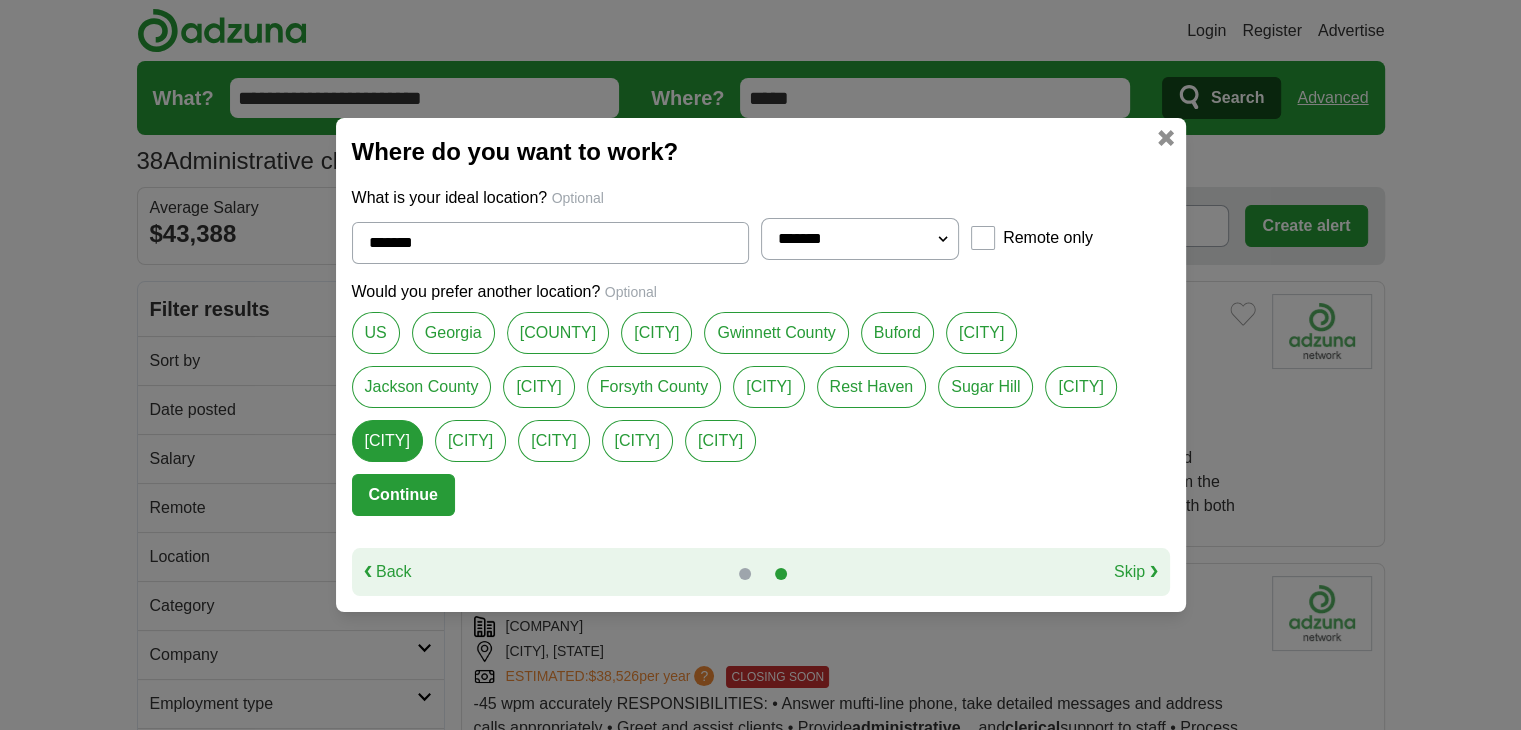 click on "[CITY]" at bounding box center [656, 333] 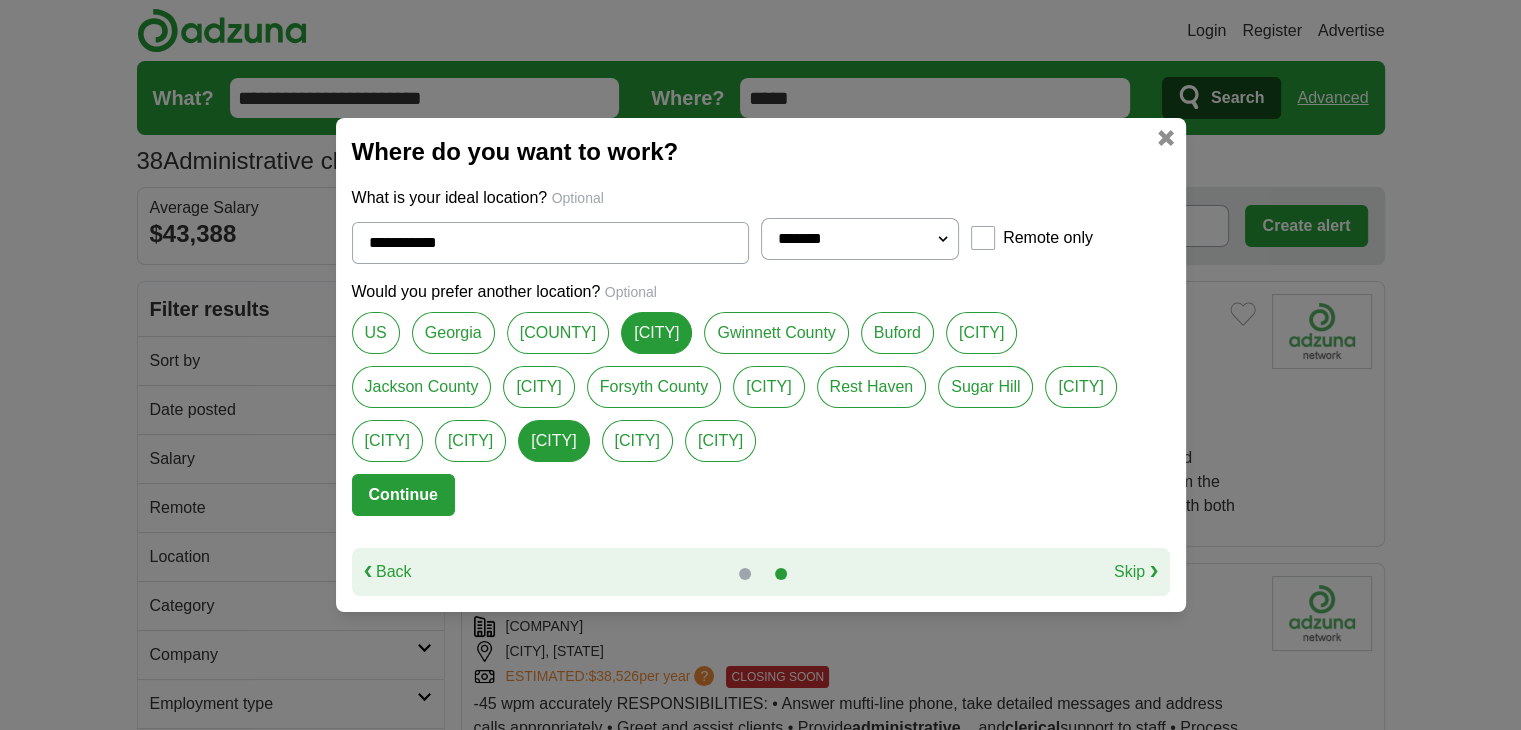 click on "[CITY]" at bounding box center [387, 441] 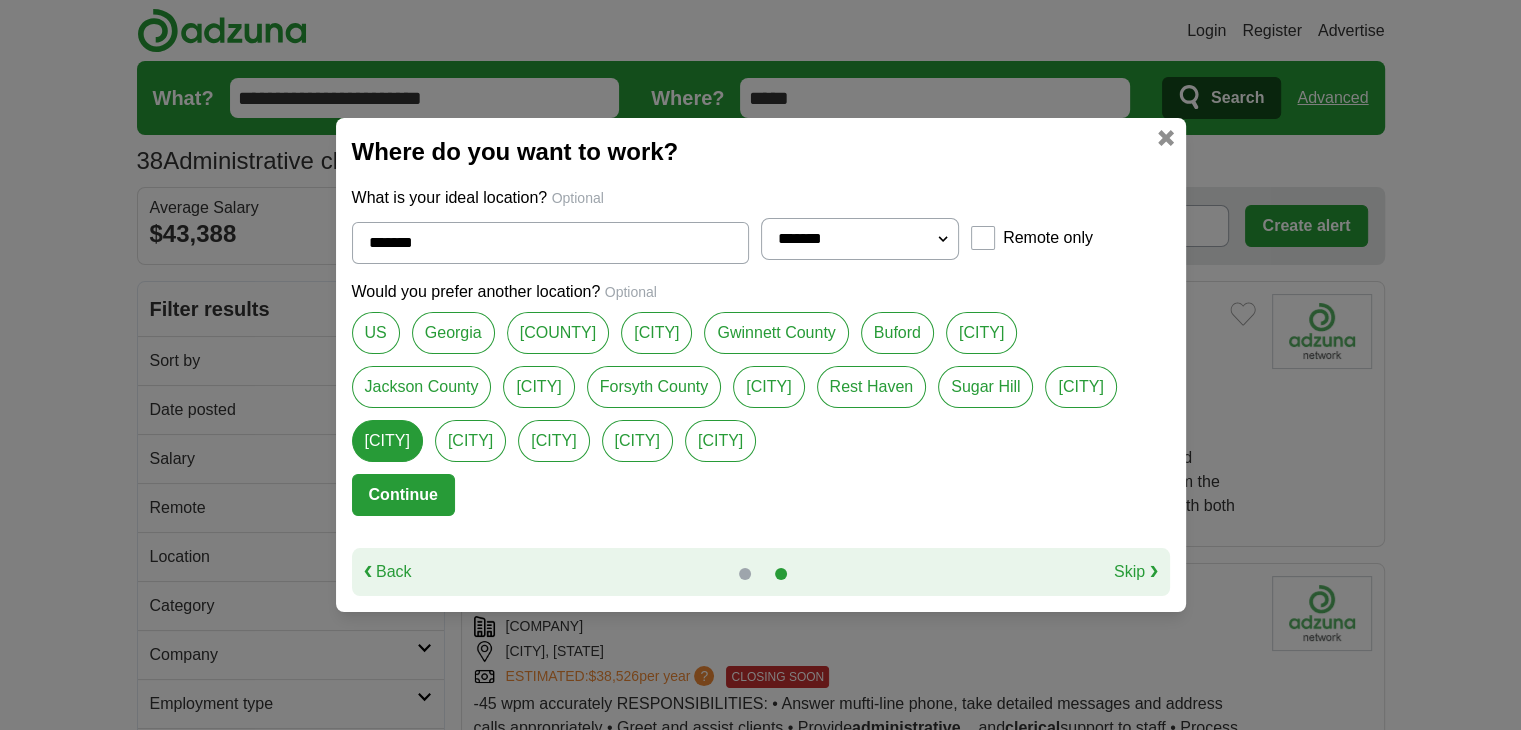 click on "[CITY]" at bounding box center (387, 441) 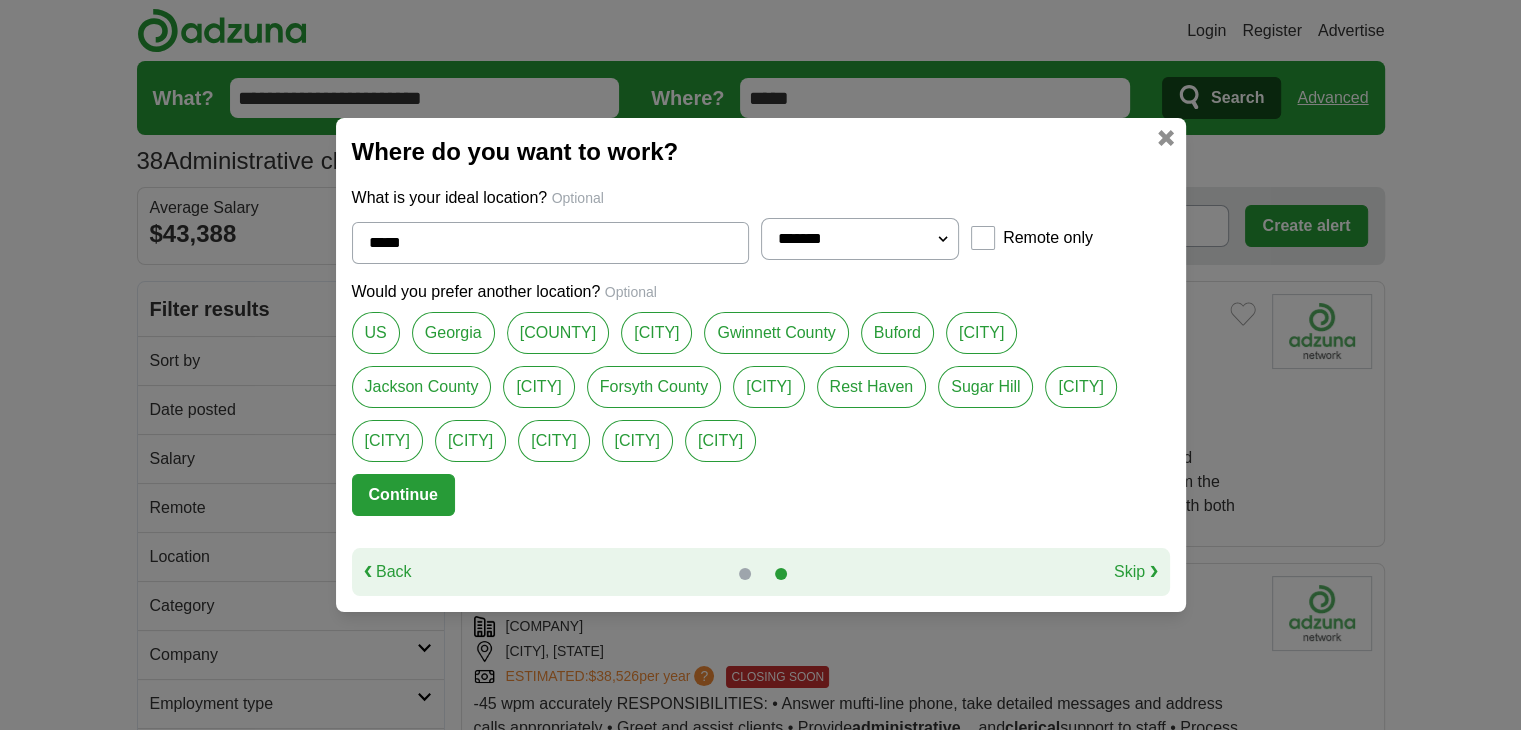 click on "[CITY]" at bounding box center (387, 441) 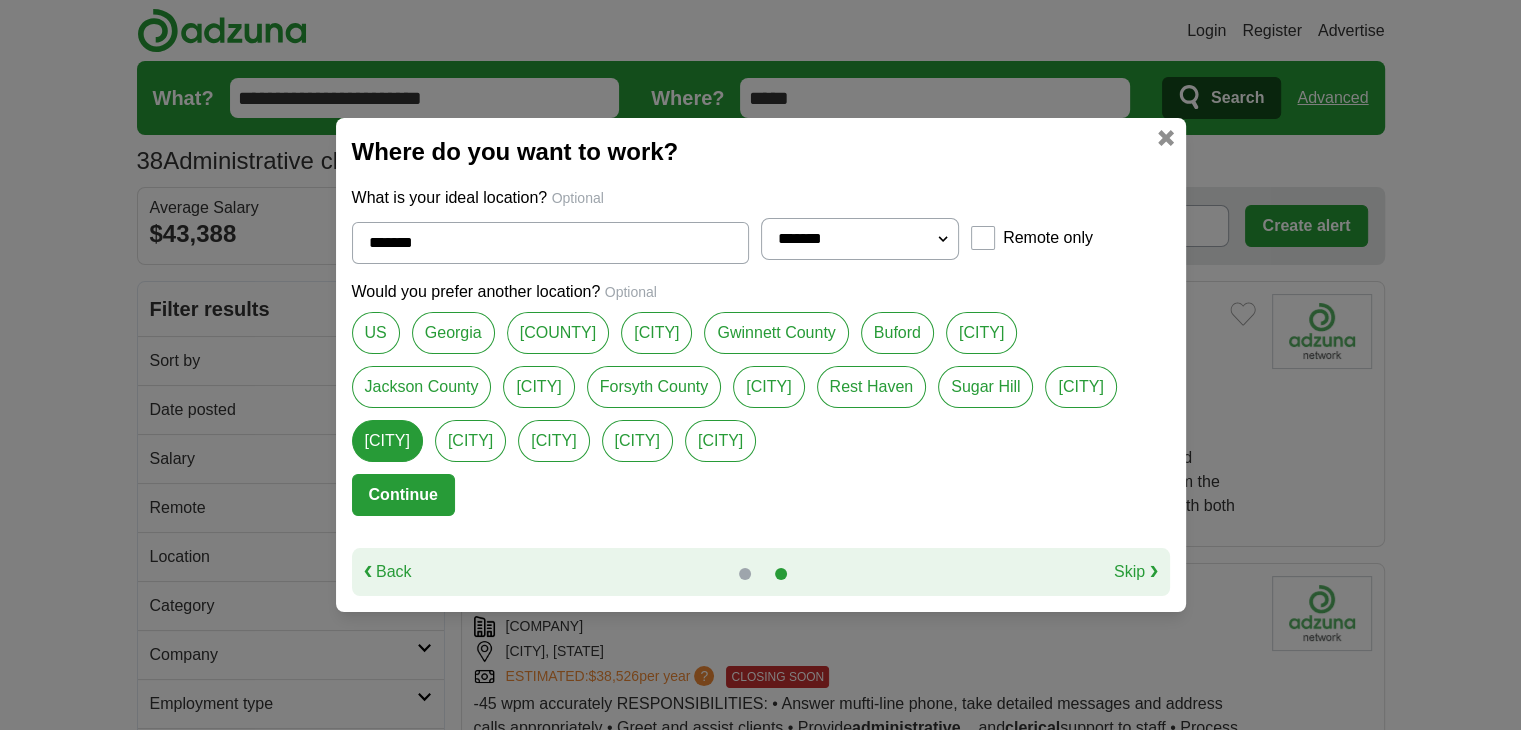 click on "**********" at bounding box center (860, 239) 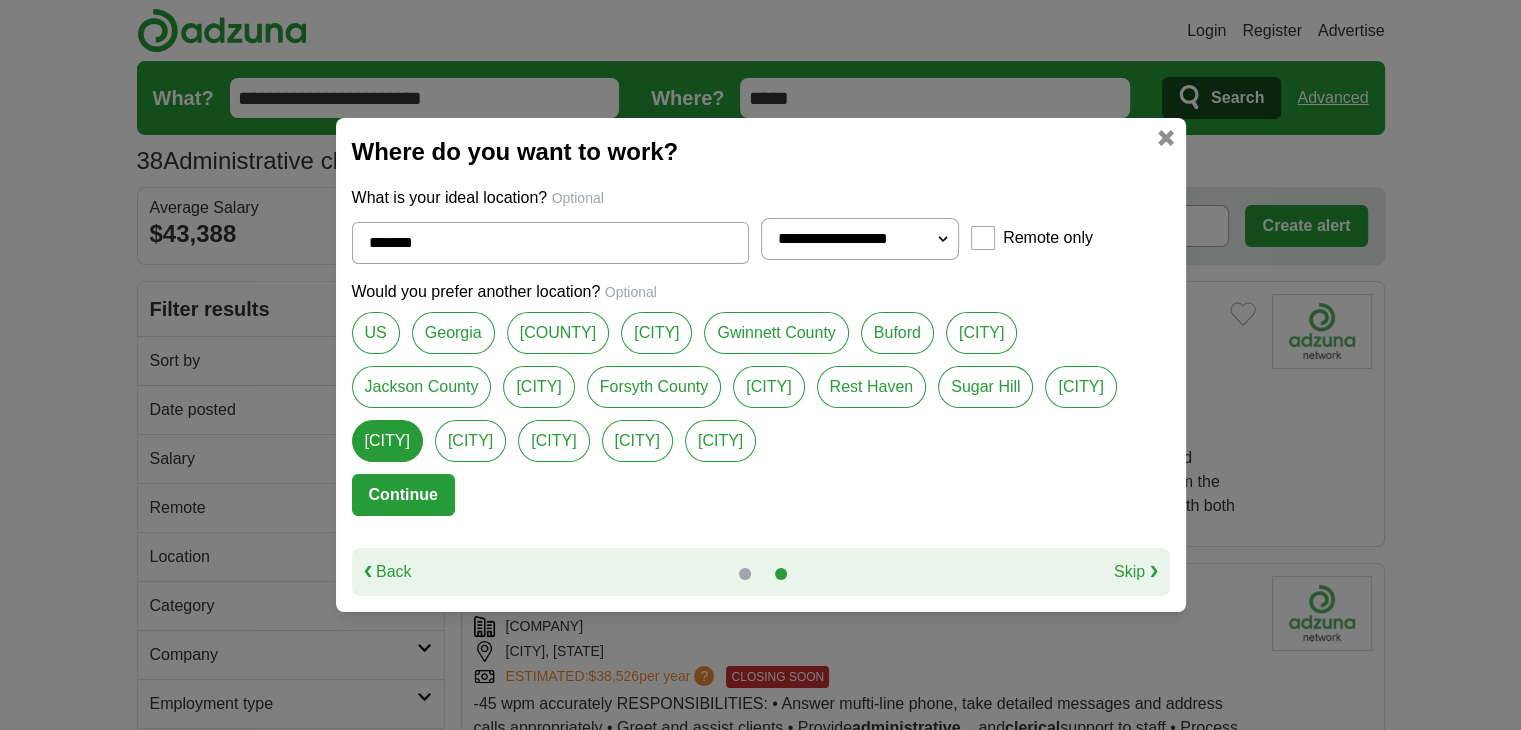 click on "**********" at bounding box center [860, 239] 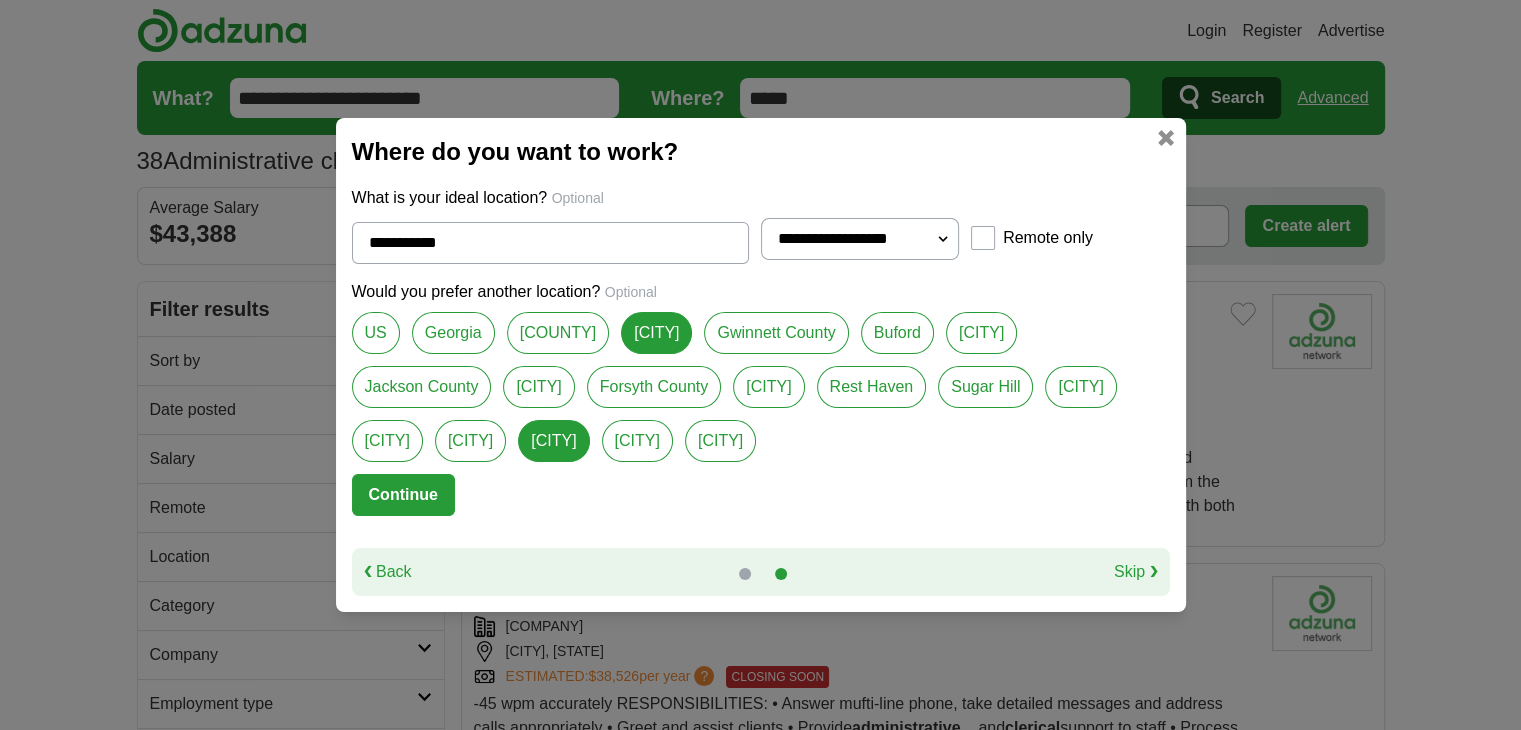 click on "[CITY]" at bounding box center [387, 441] 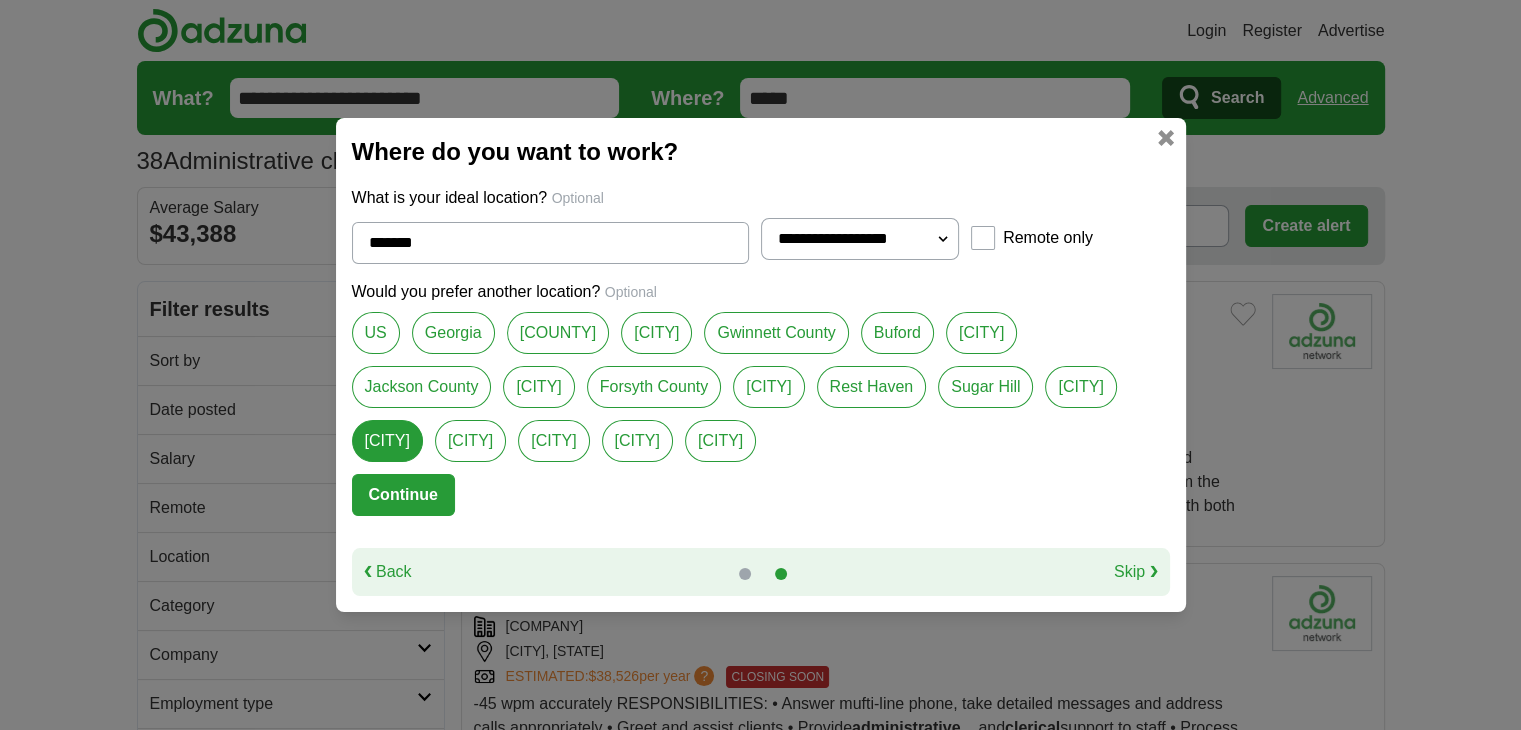 click on "[CITY]" at bounding box center [387, 441] 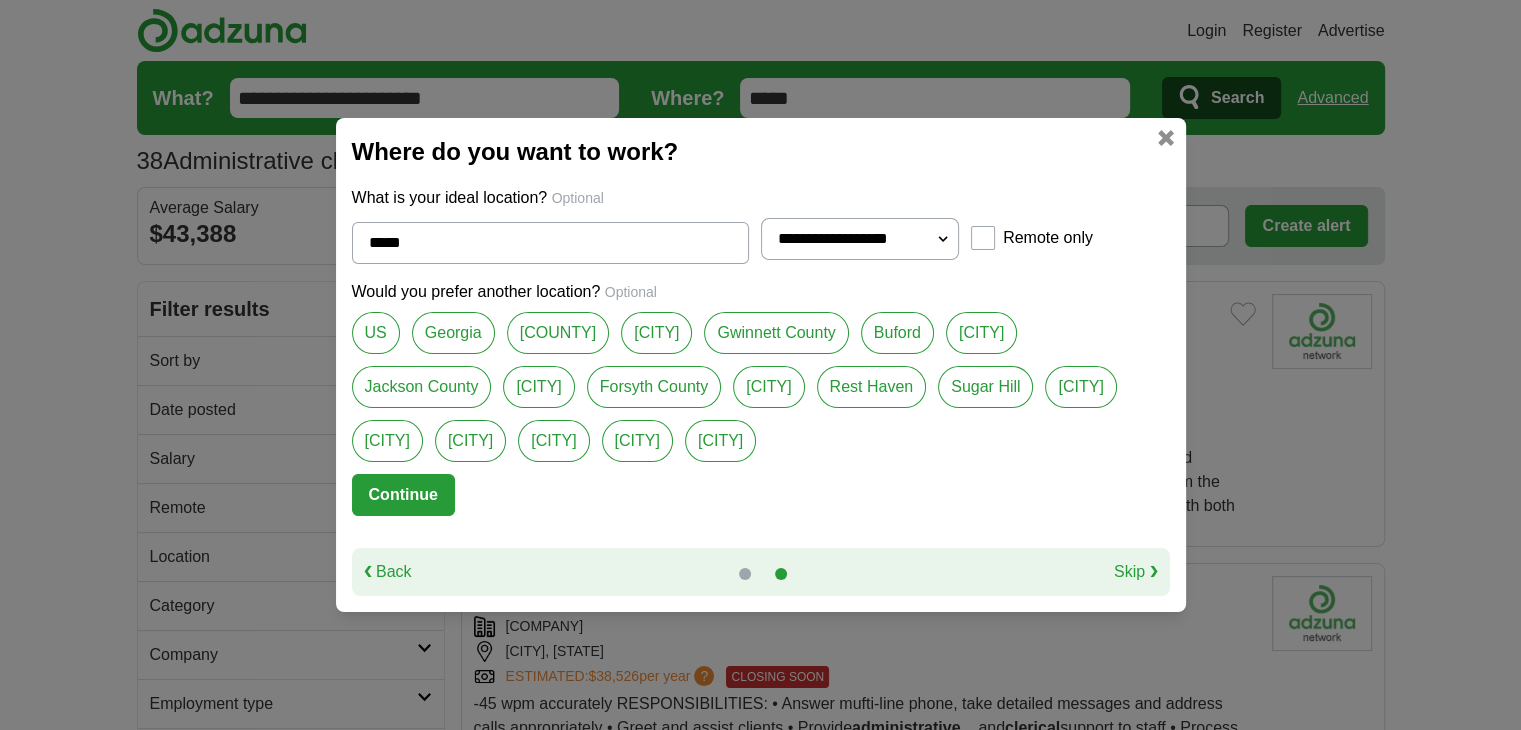 click on "[CITY]" at bounding box center (387, 441) 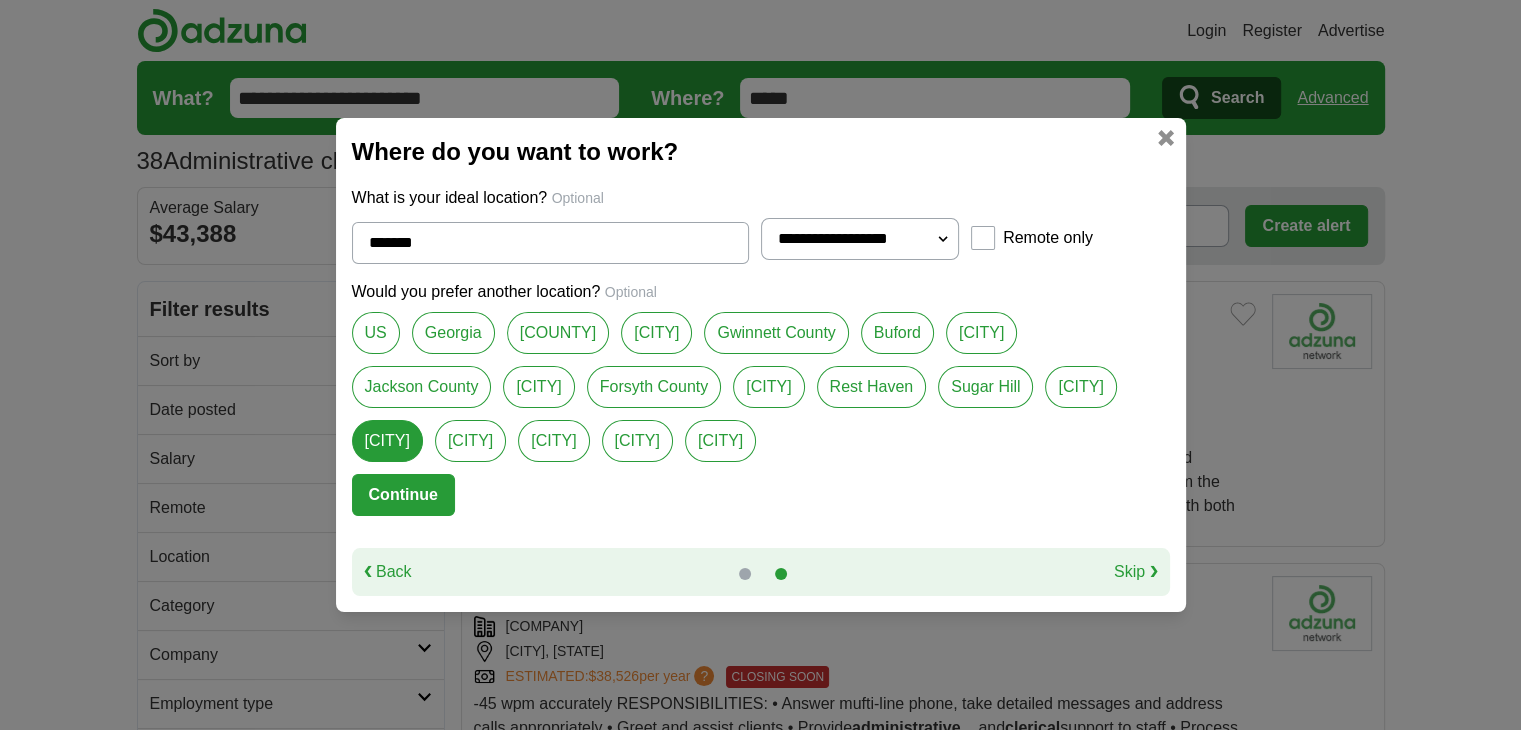 click on "[CITY]" at bounding box center [553, 441] 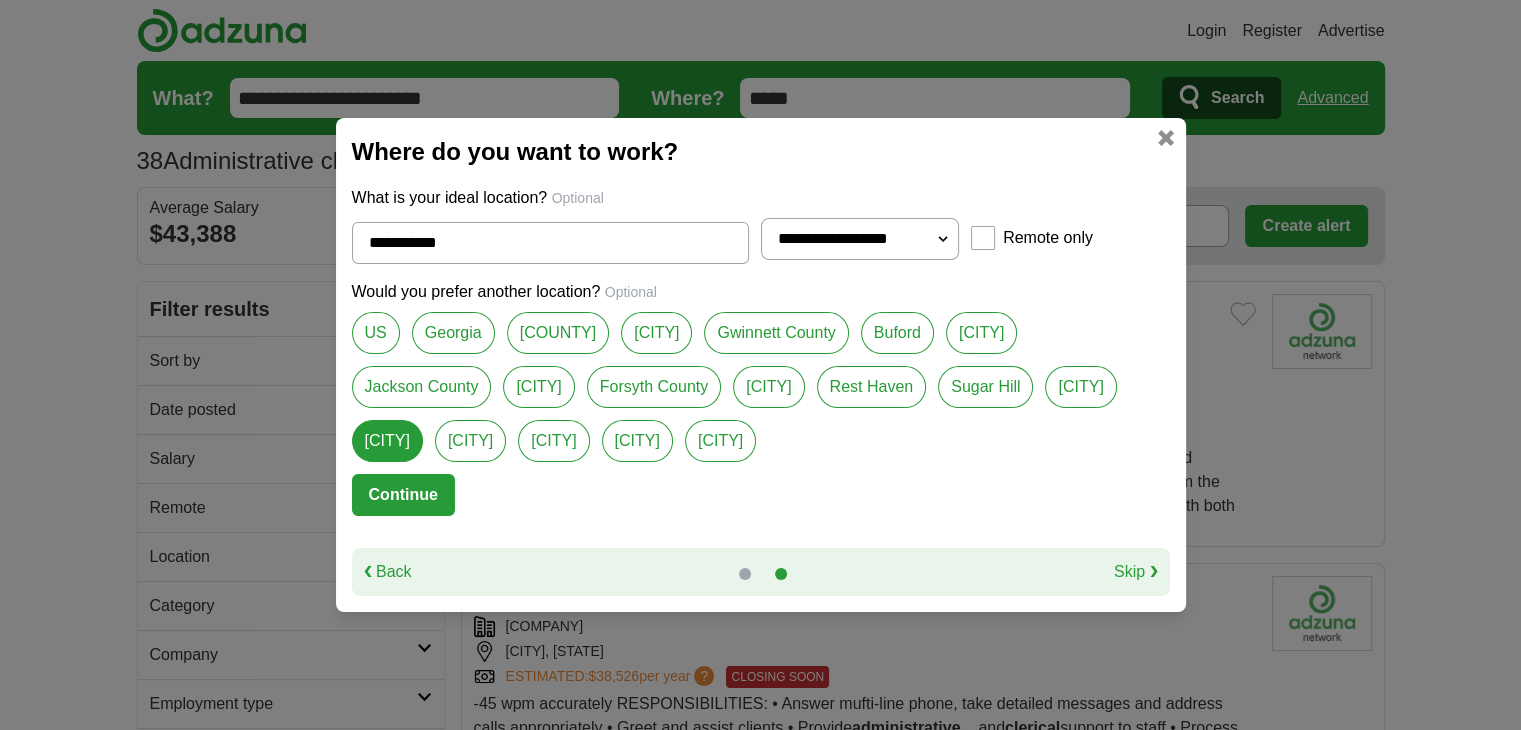 click on "[CITY]" at bounding box center [553, 441] 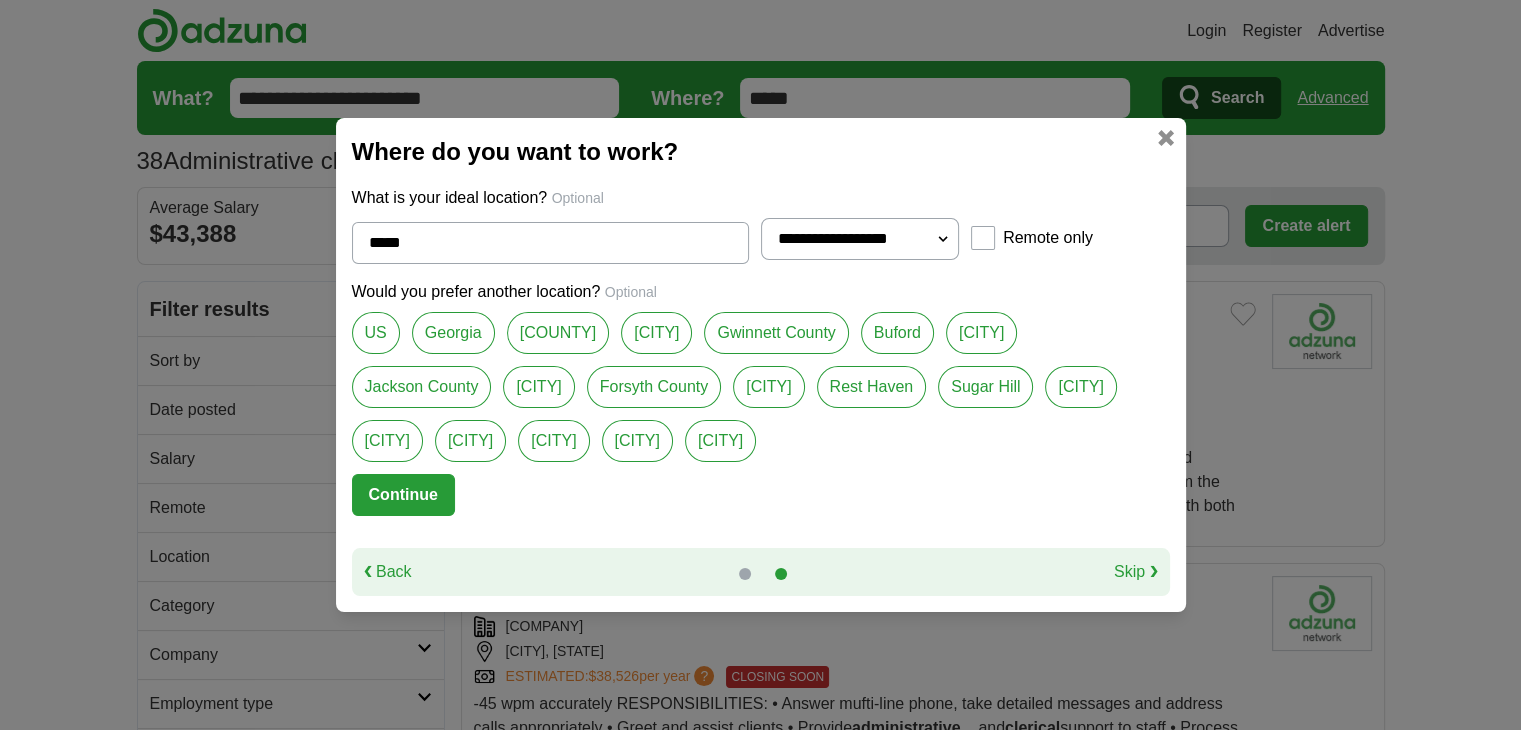 click on "[CITY]" at bounding box center [553, 441] 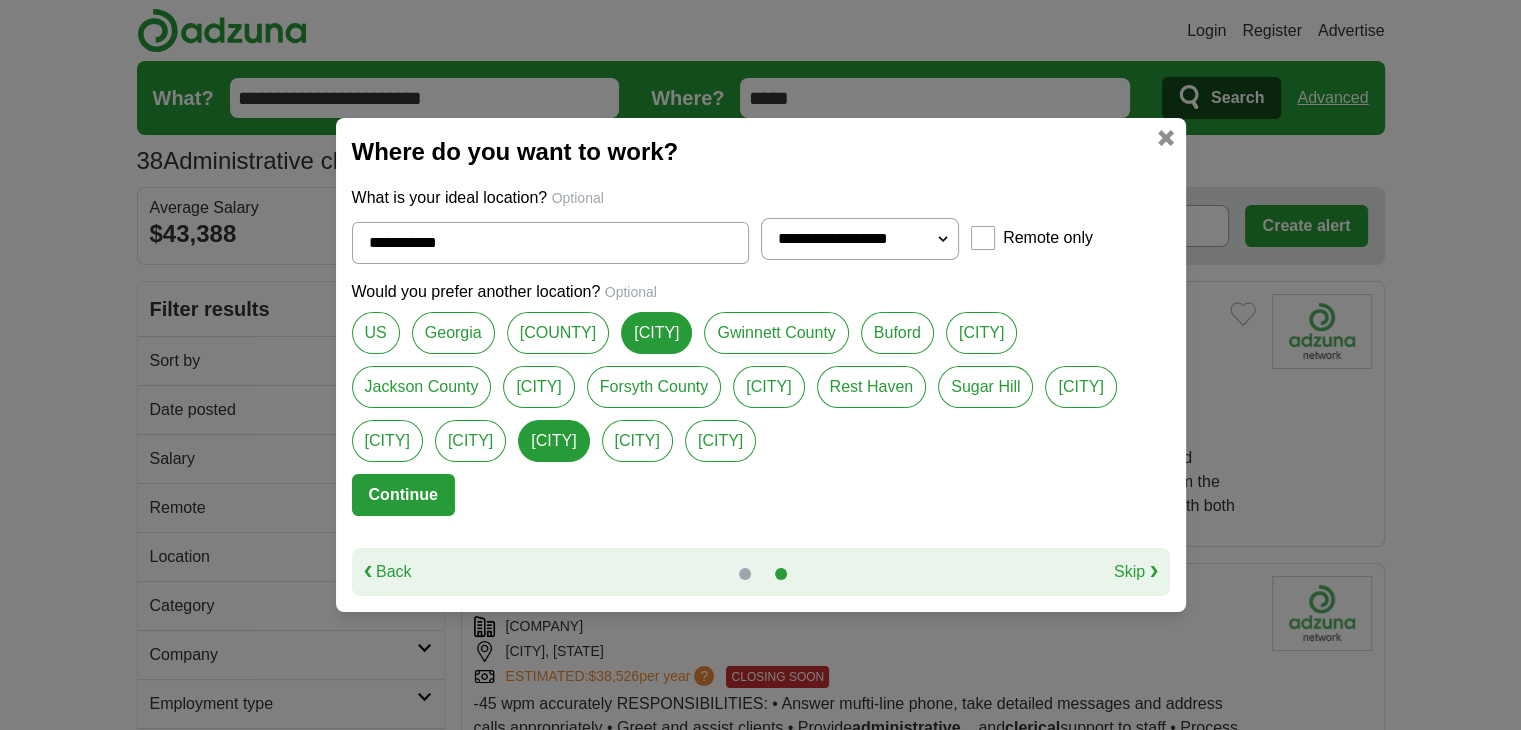 click on "**********" at bounding box center [550, 243] 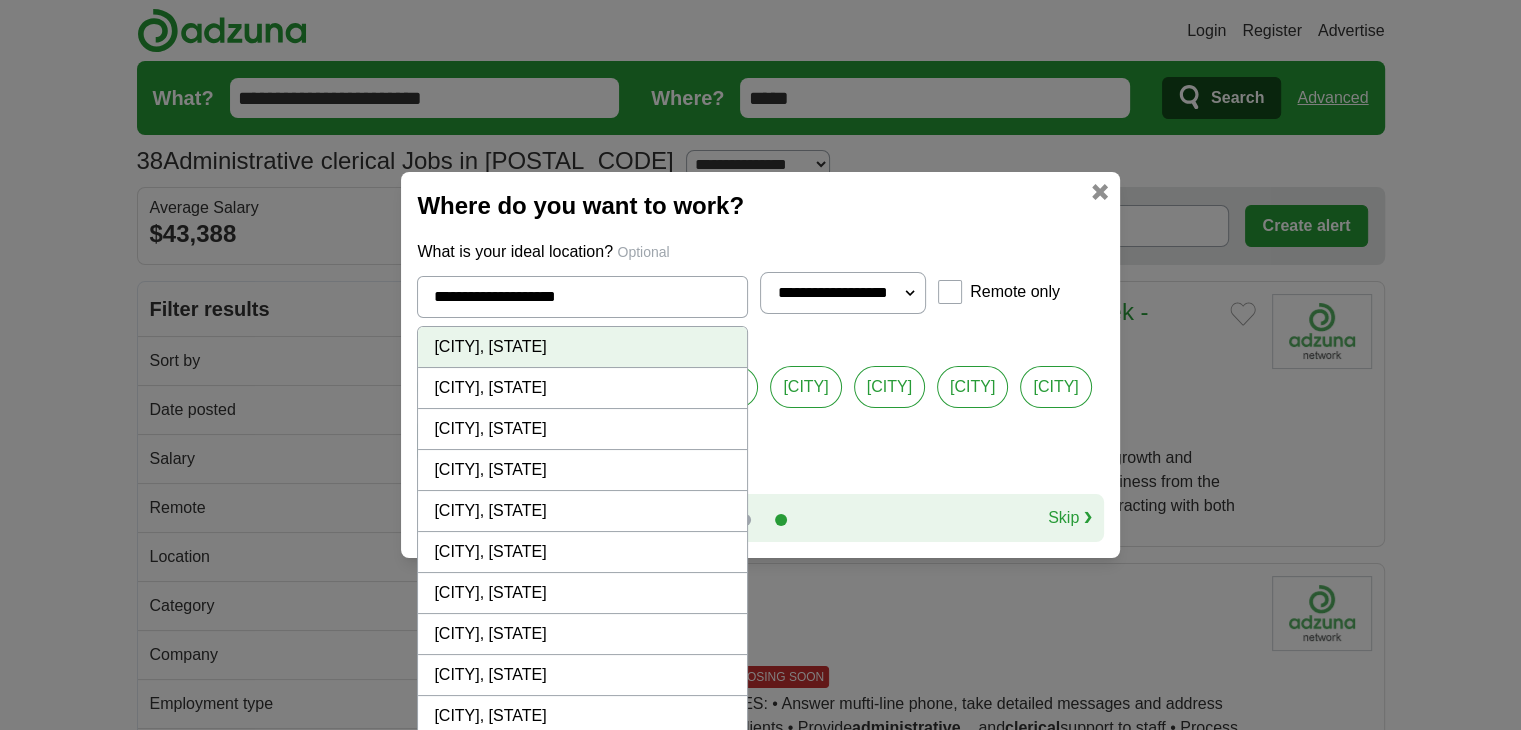 click on "Gainesville, GA" at bounding box center (582, 388) 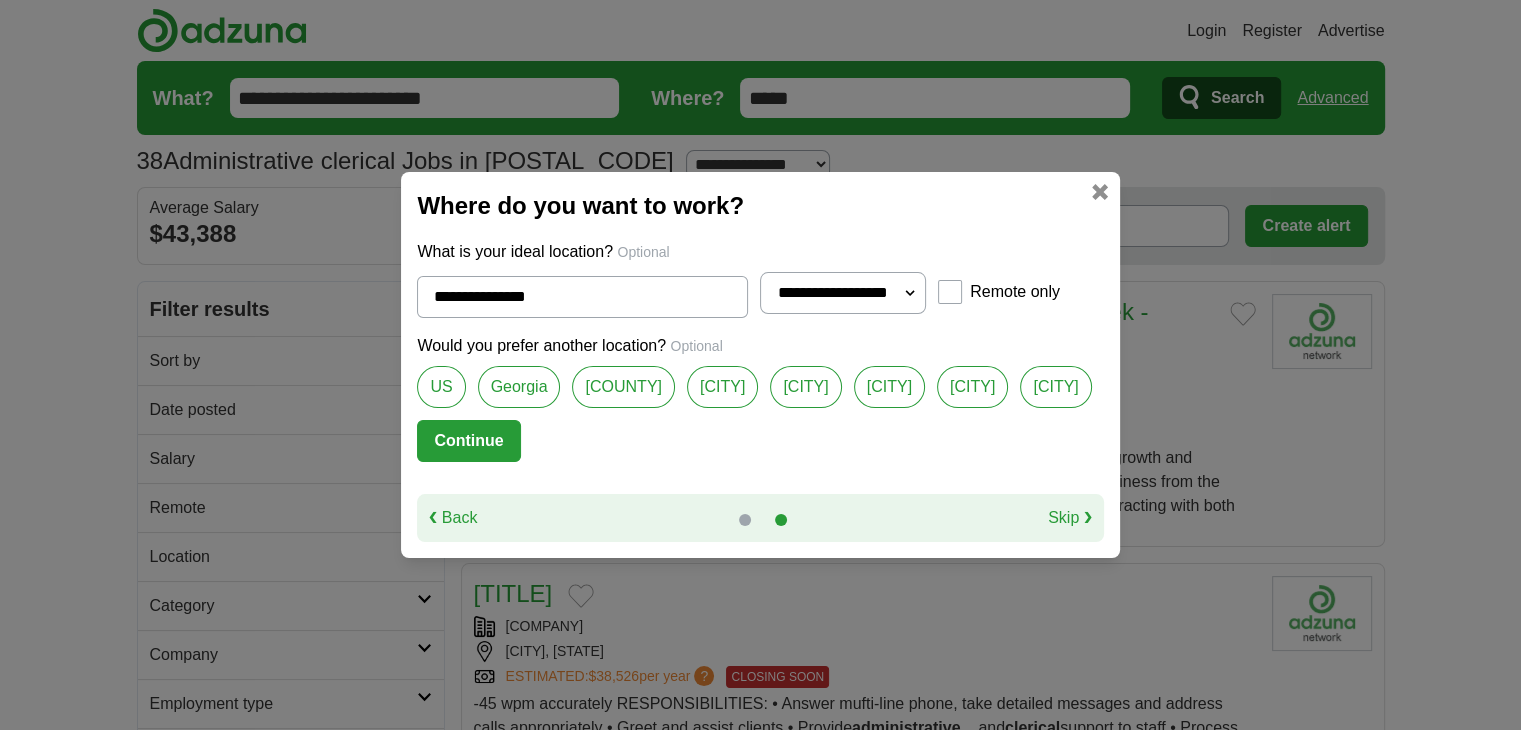 click on "**********" at bounding box center (582, 297) 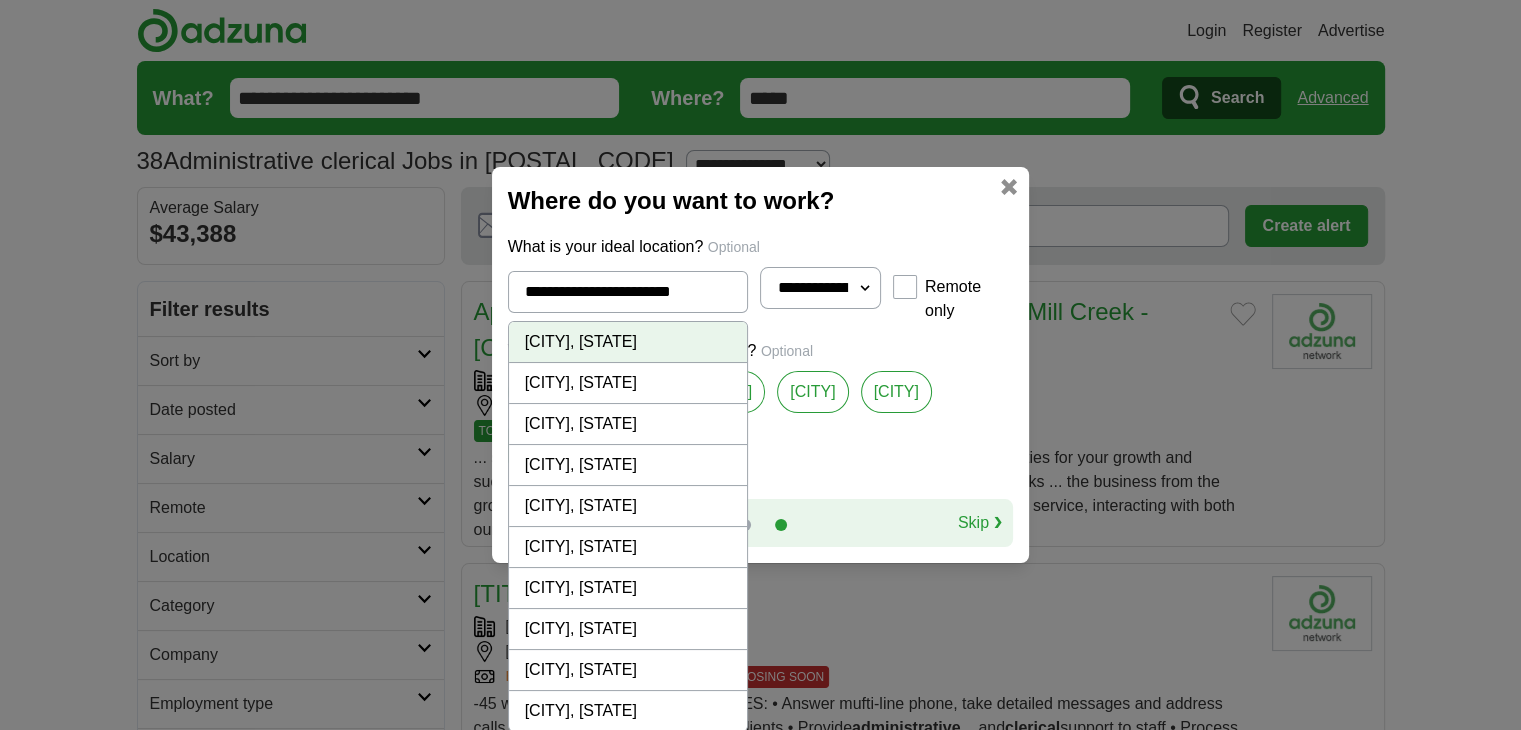 click on "Oakwood, GA" at bounding box center (628, 711) 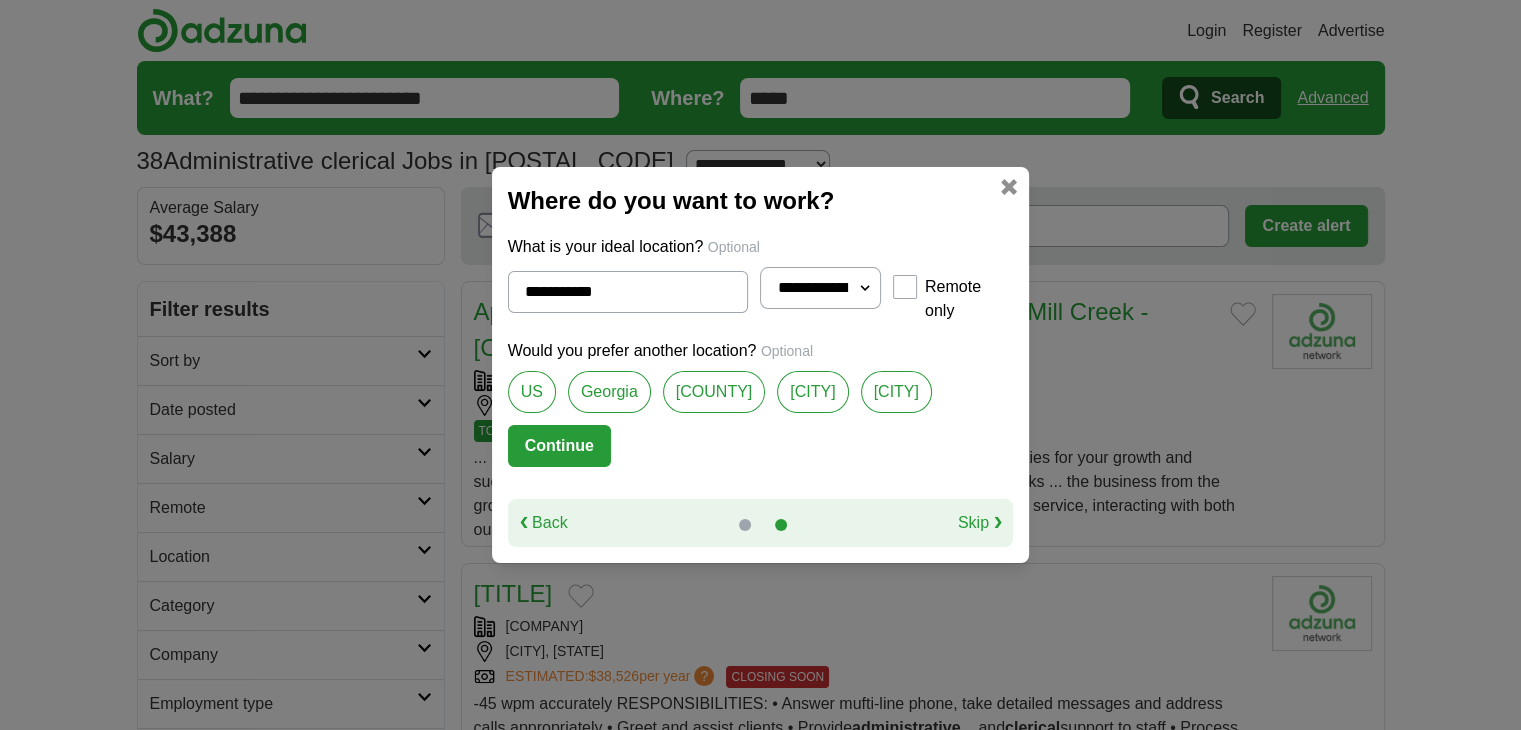 click on "**********" at bounding box center [820, 288] 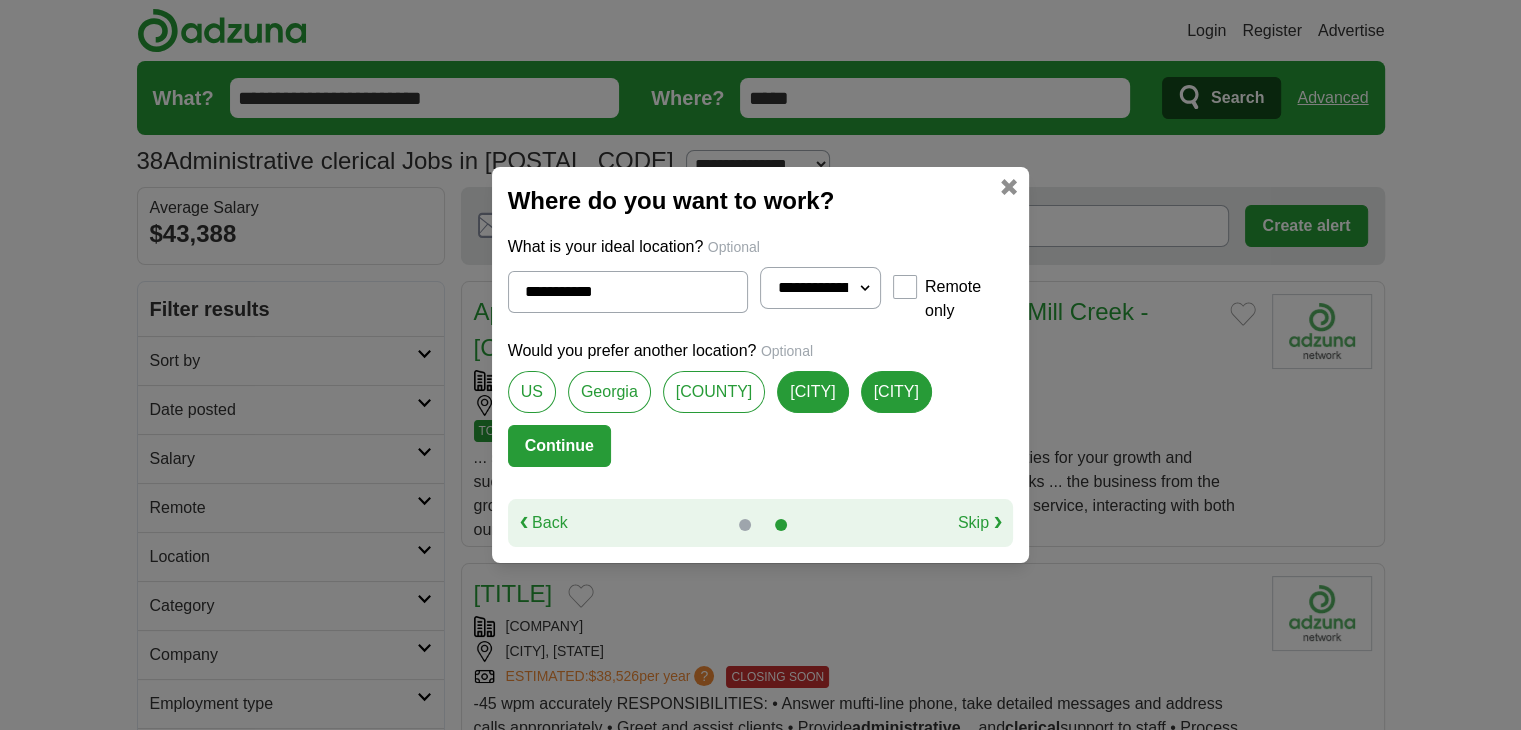 click on "**********" at bounding box center [628, 292] 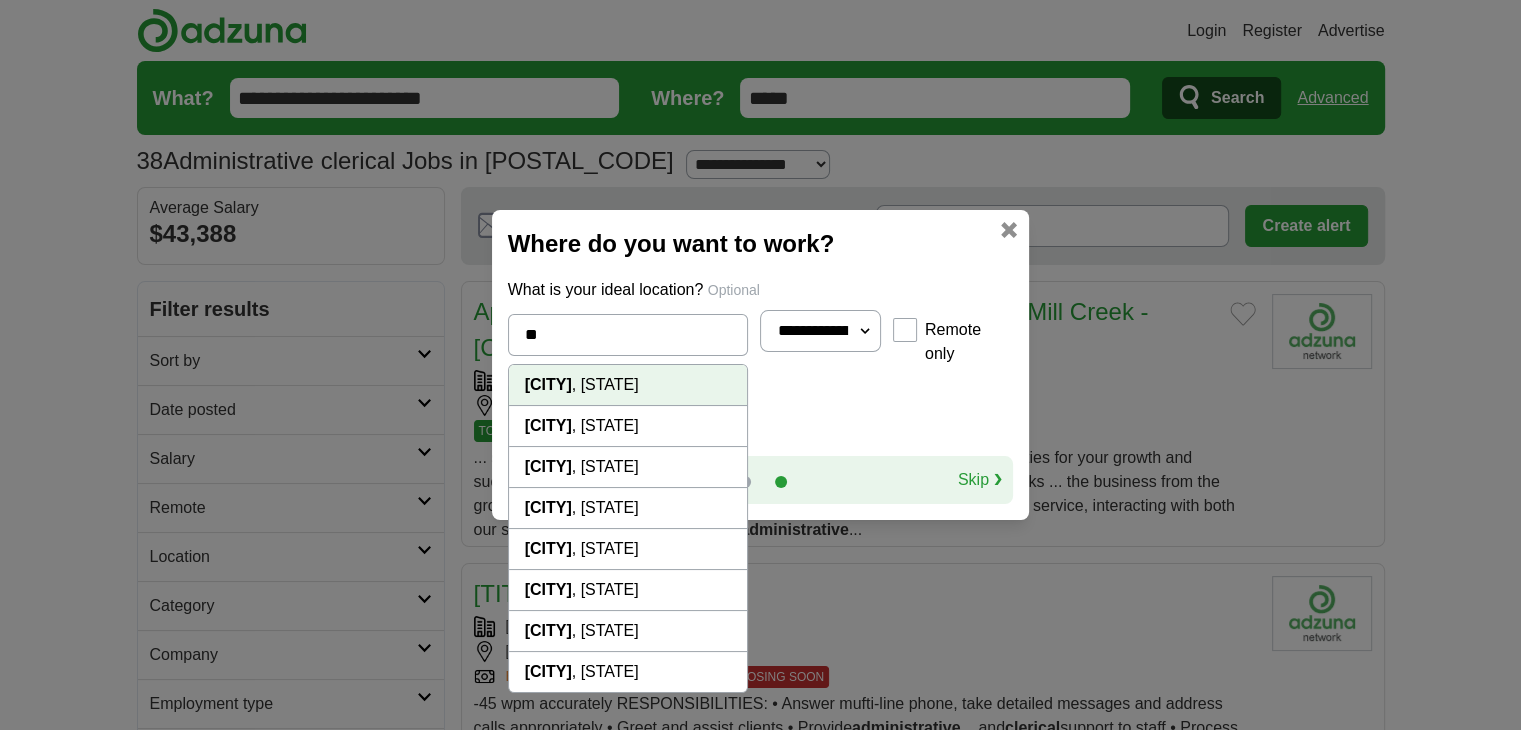type on "*" 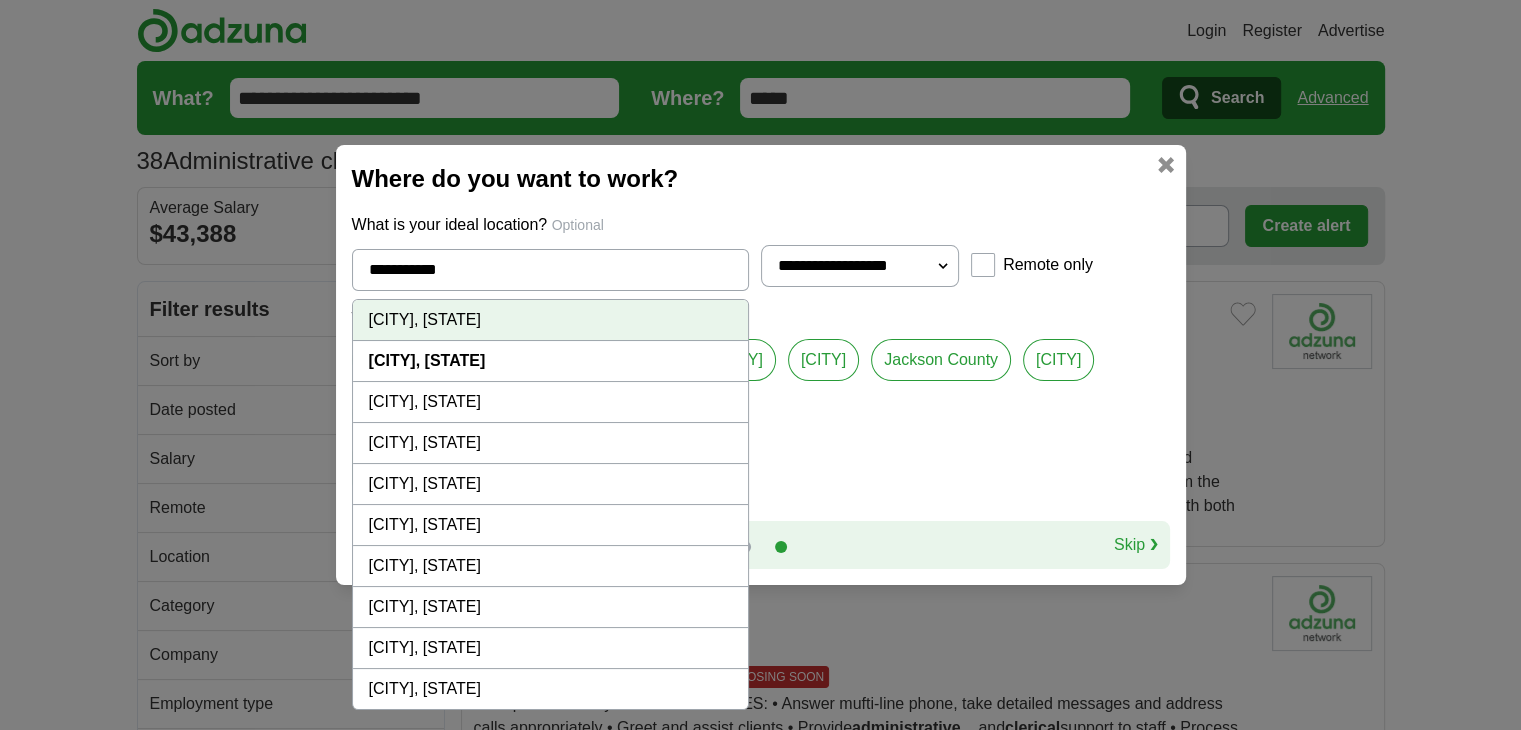 type on "**********" 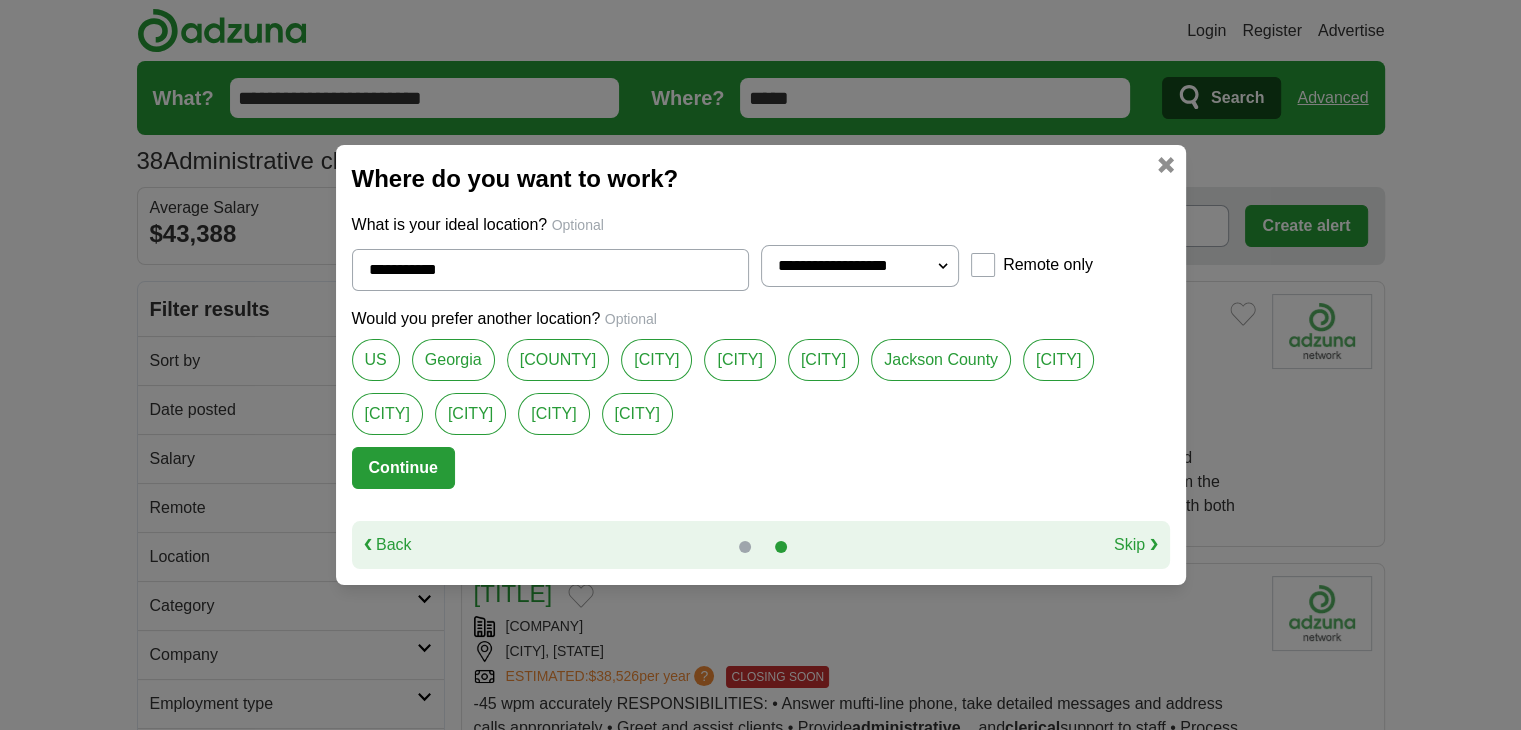 click on "Continue" at bounding box center [403, 468] 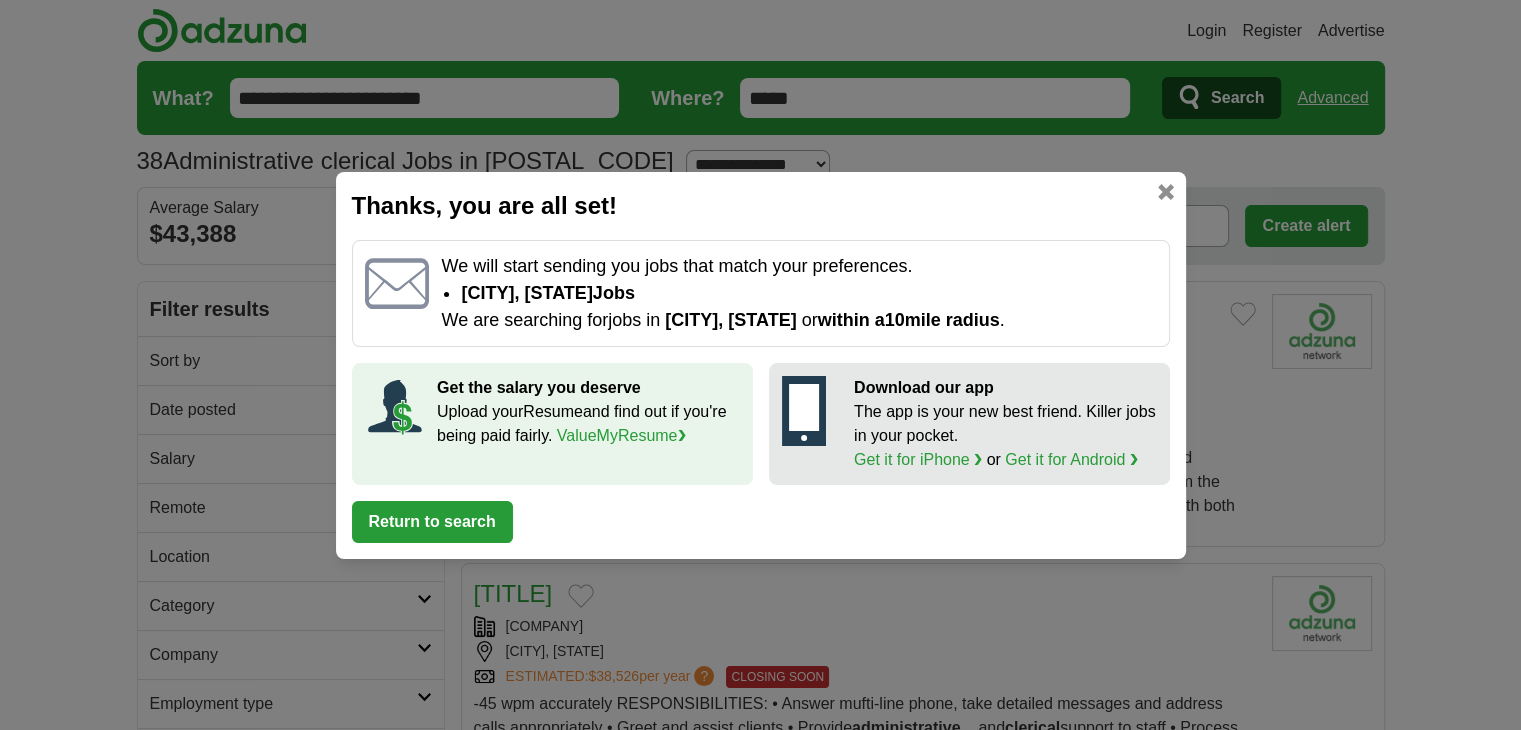 click on "Return to search" at bounding box center [432, 522] 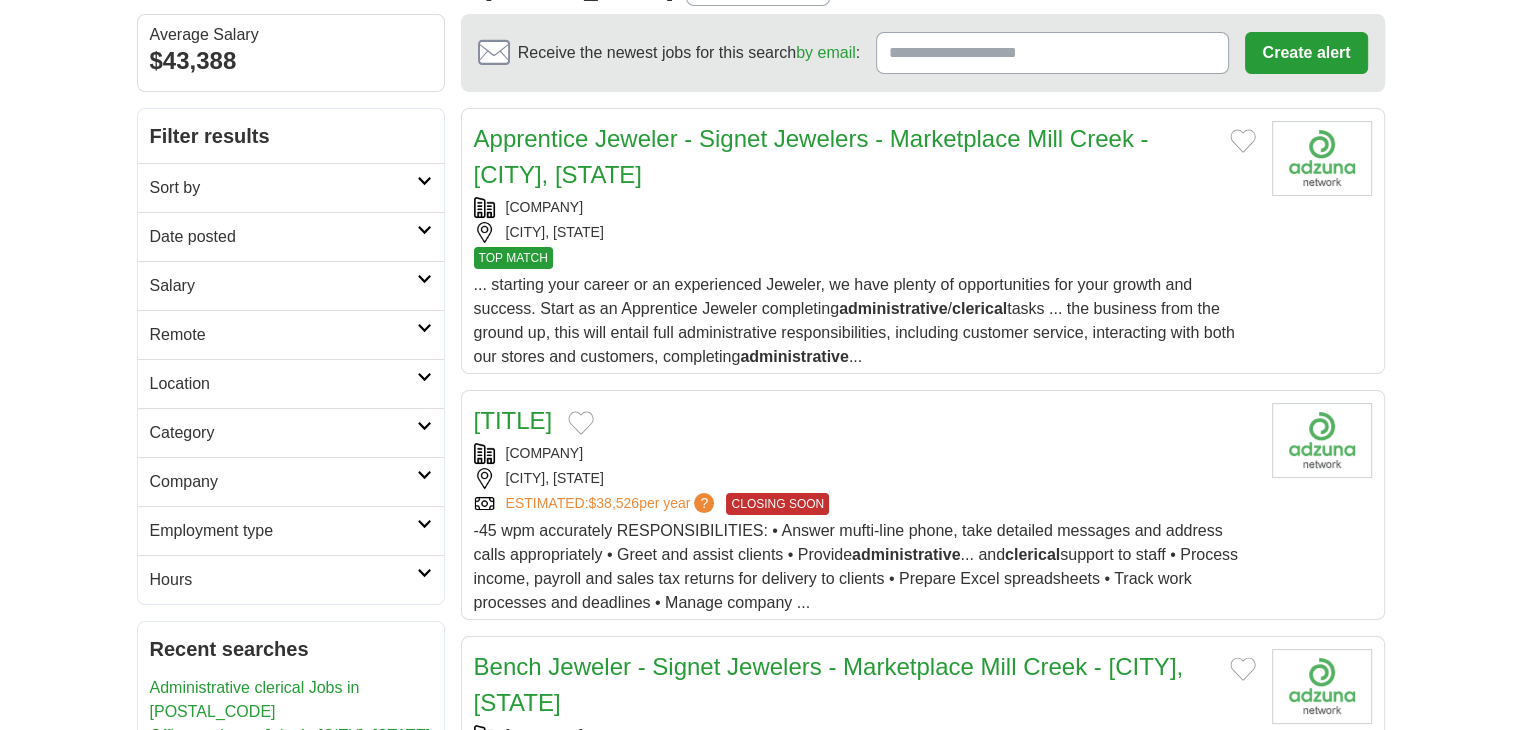 scroll, scrollTop: 213, scrollLeft: 0, axis: vertical 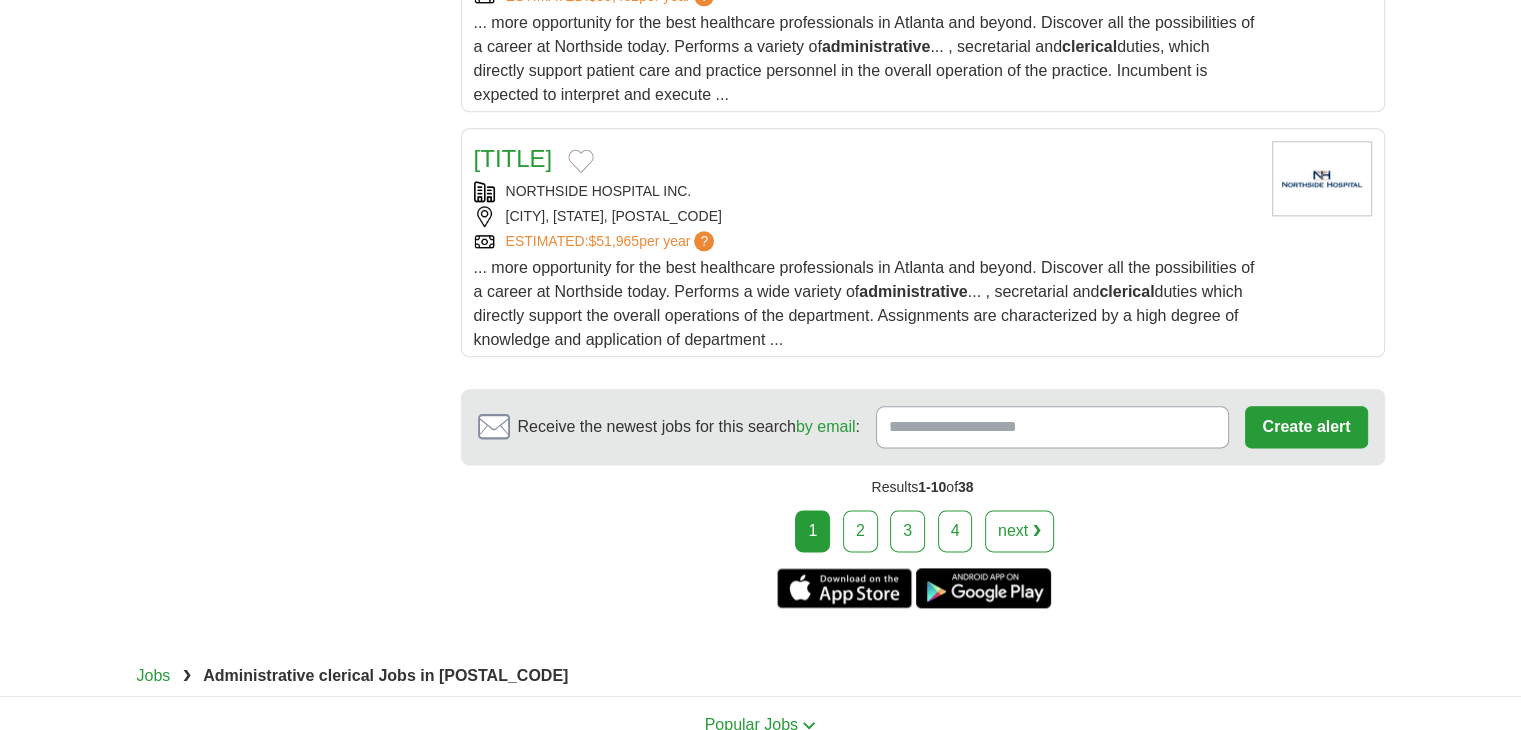 click on "next ❯" at bounding box center (1019, 531) 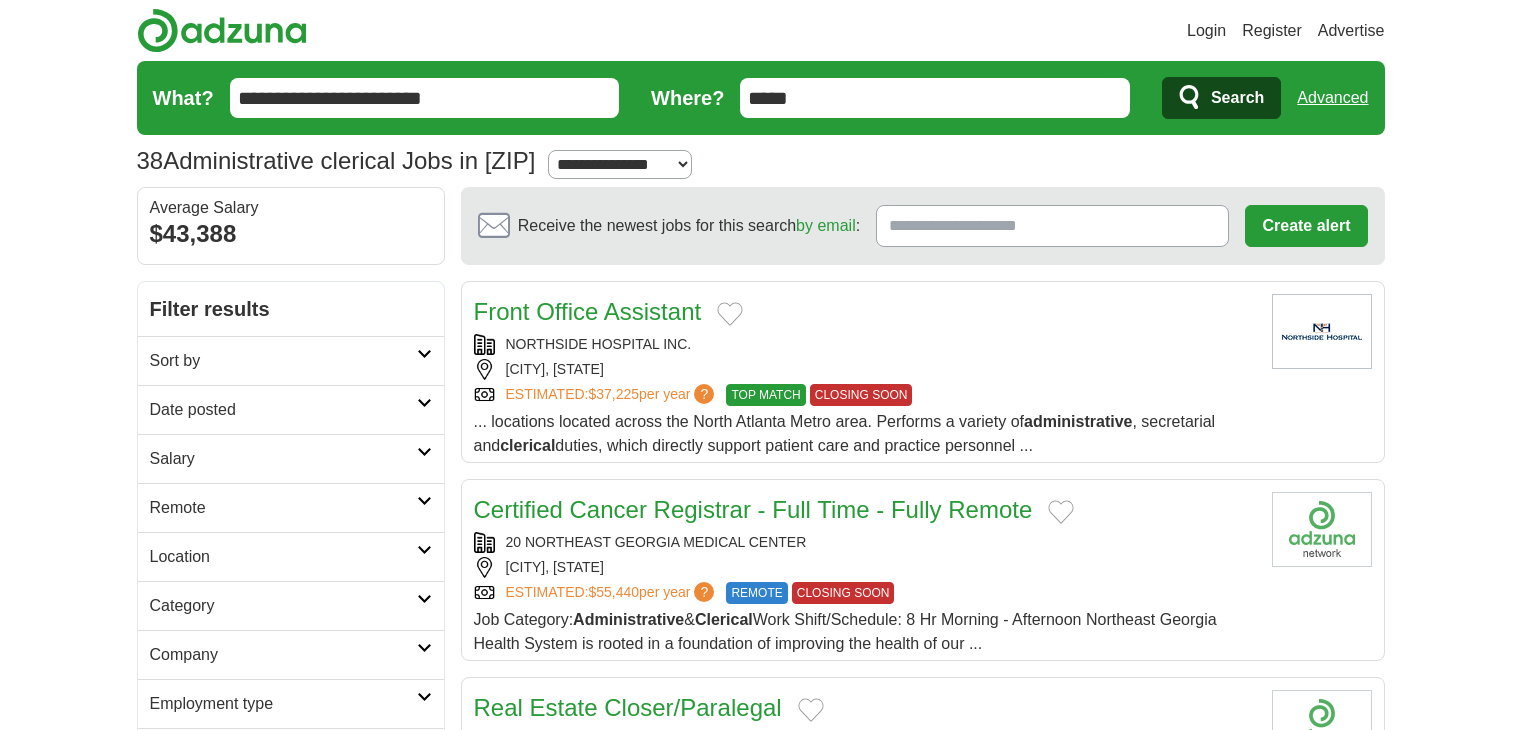 scroll, scrollTop: 0, scrollLeft: 0, axis: both 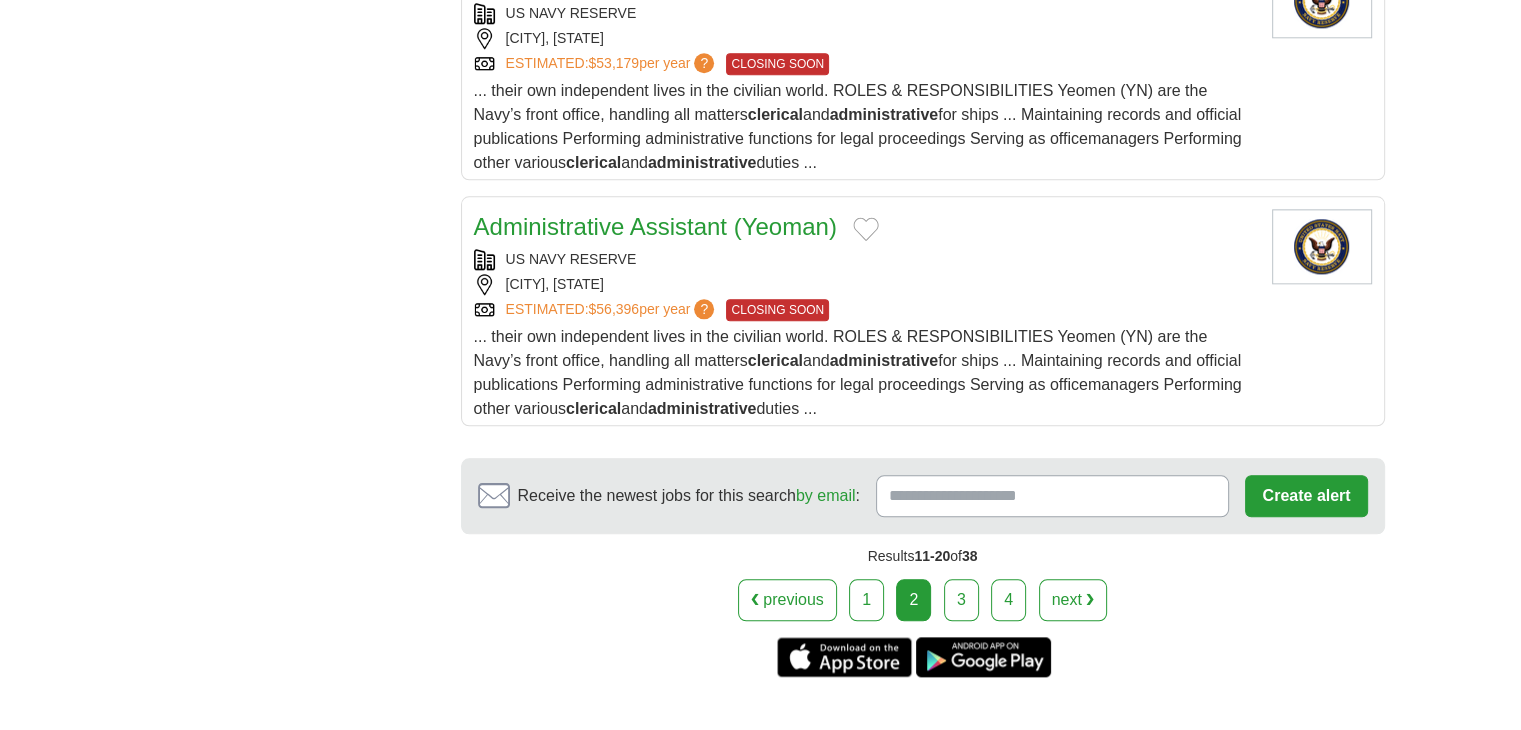 drag, startPoint x: 1077, startPoint y: 586, endPoint x: 1084, endPoint y: 600, distance: 15.652476 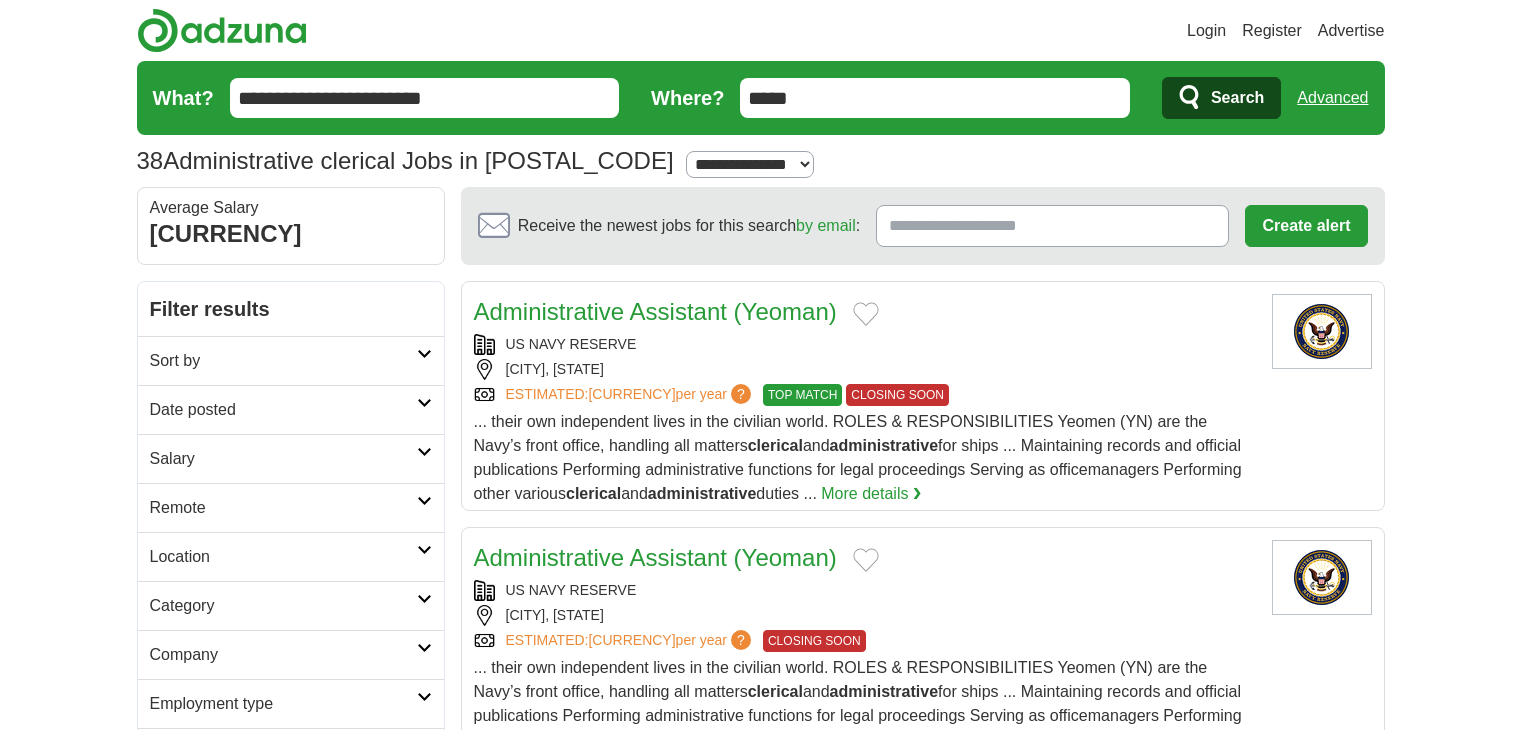 scroll, scrollTop: 0, scrollLeft: 0, axis: both 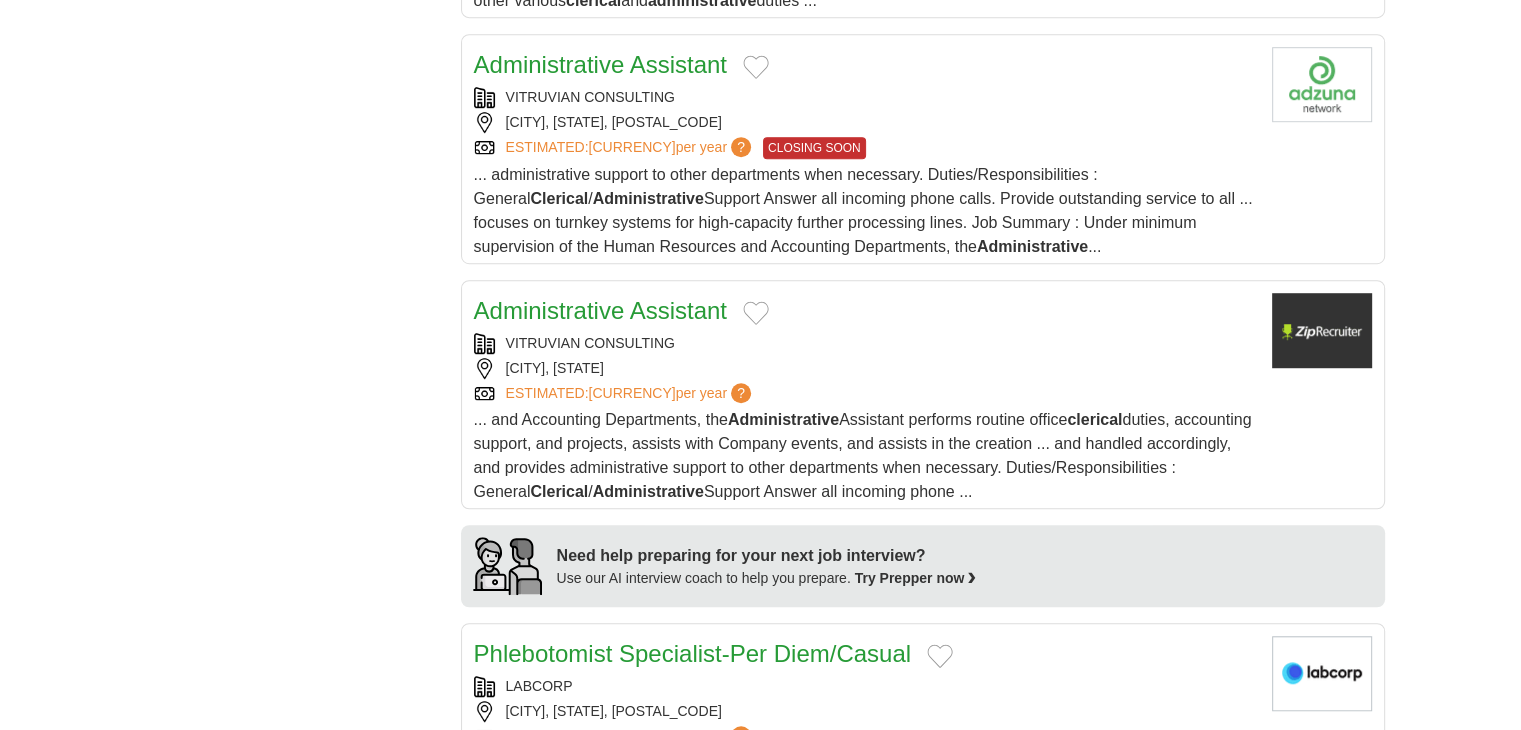click on "Administrative Assistant" at bounding box center (600, 64) 